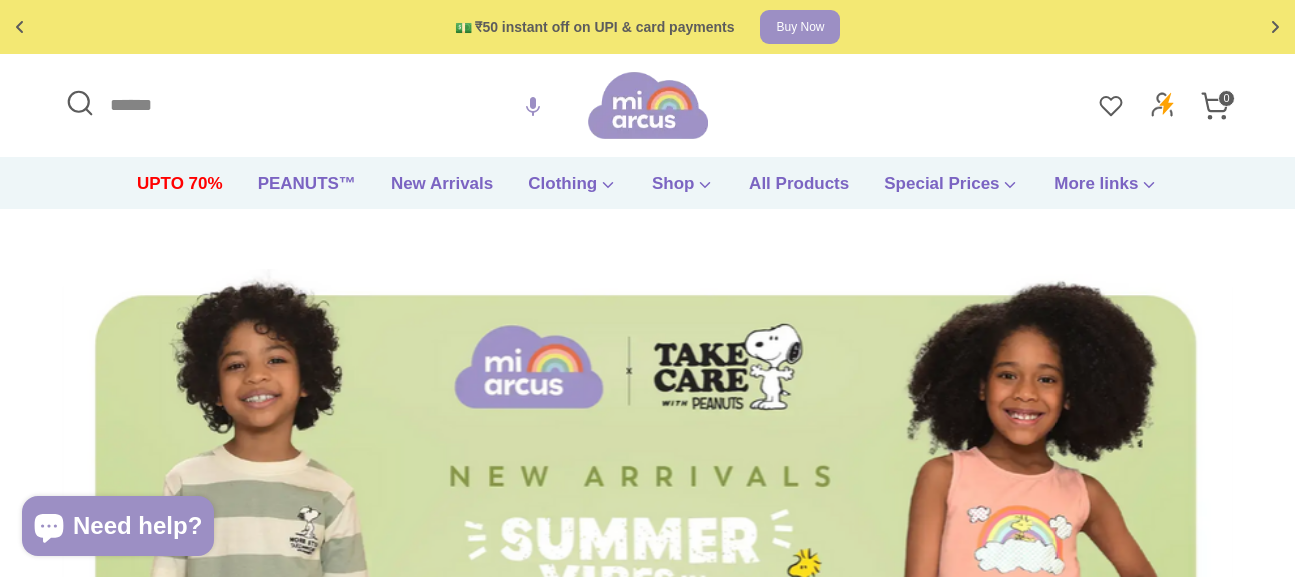scroll, scrollTop: 0, scrollLeft: 0, axis: both 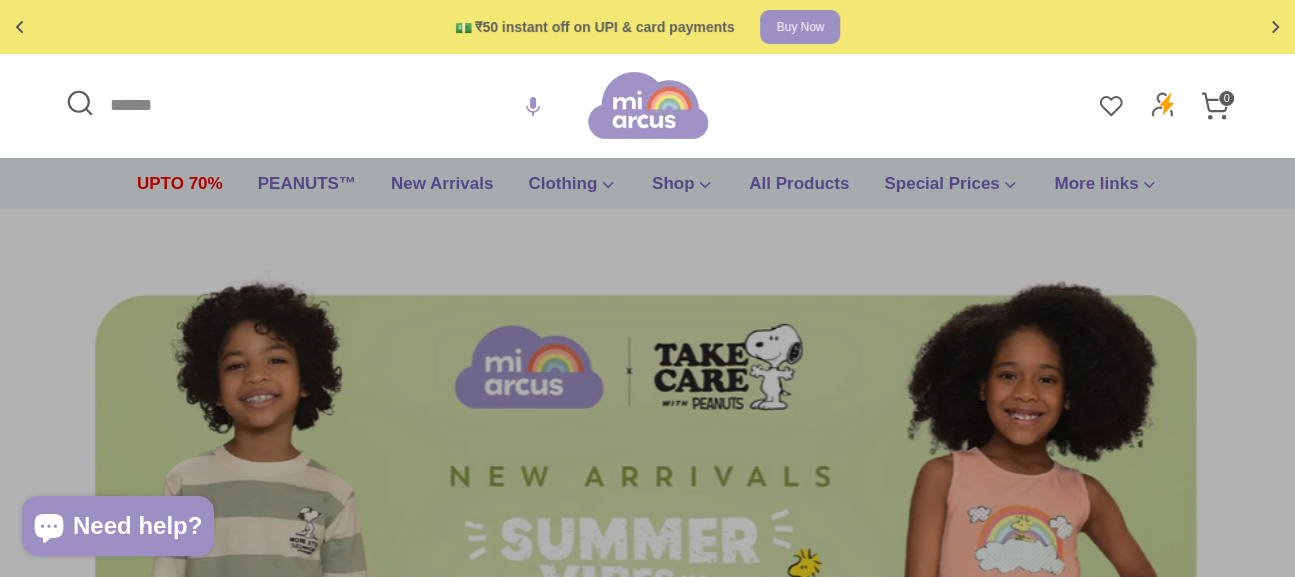 click on "Search" at bounding box center [324, 105] 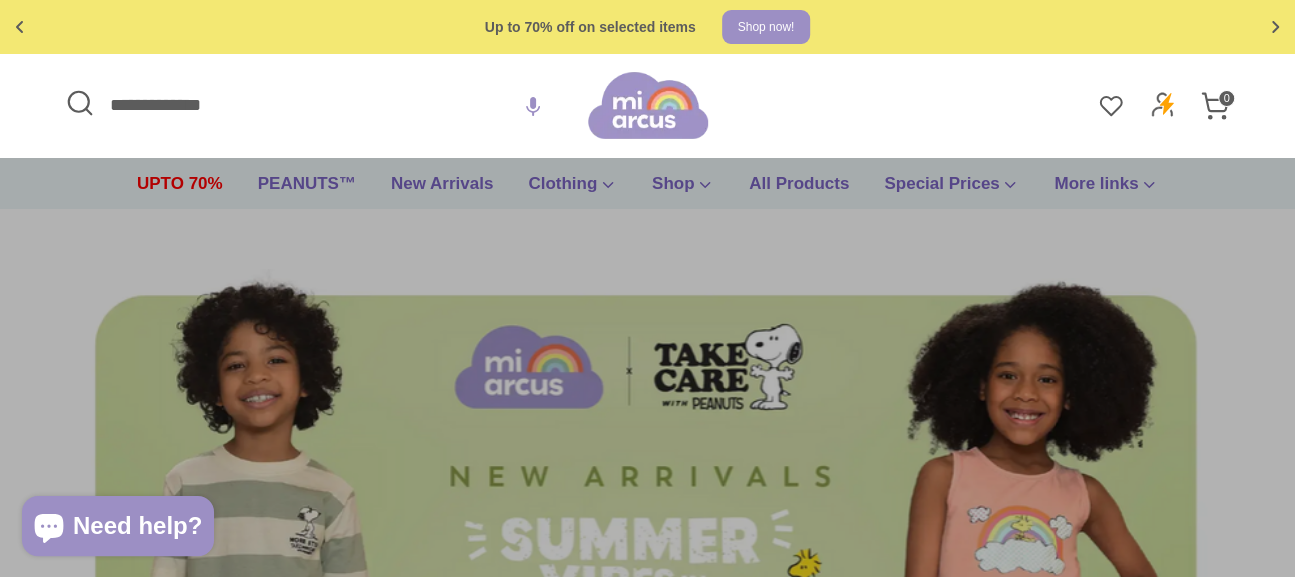 type on "**********" 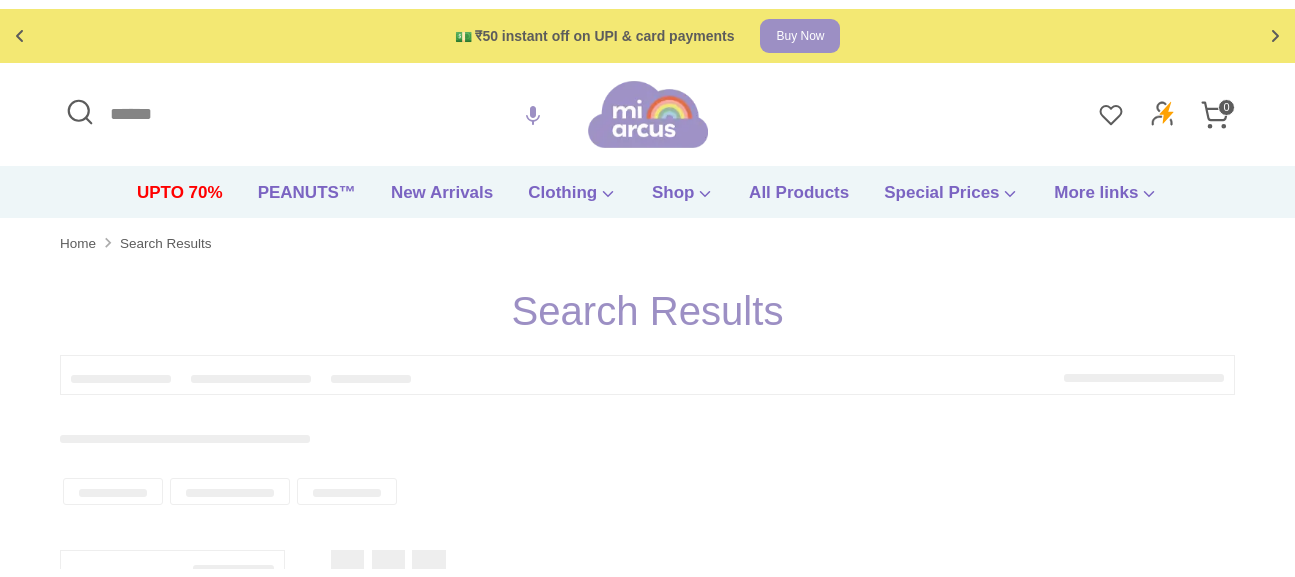 scroll, scrollTop: 0, scrollLeft: 0, axis: both 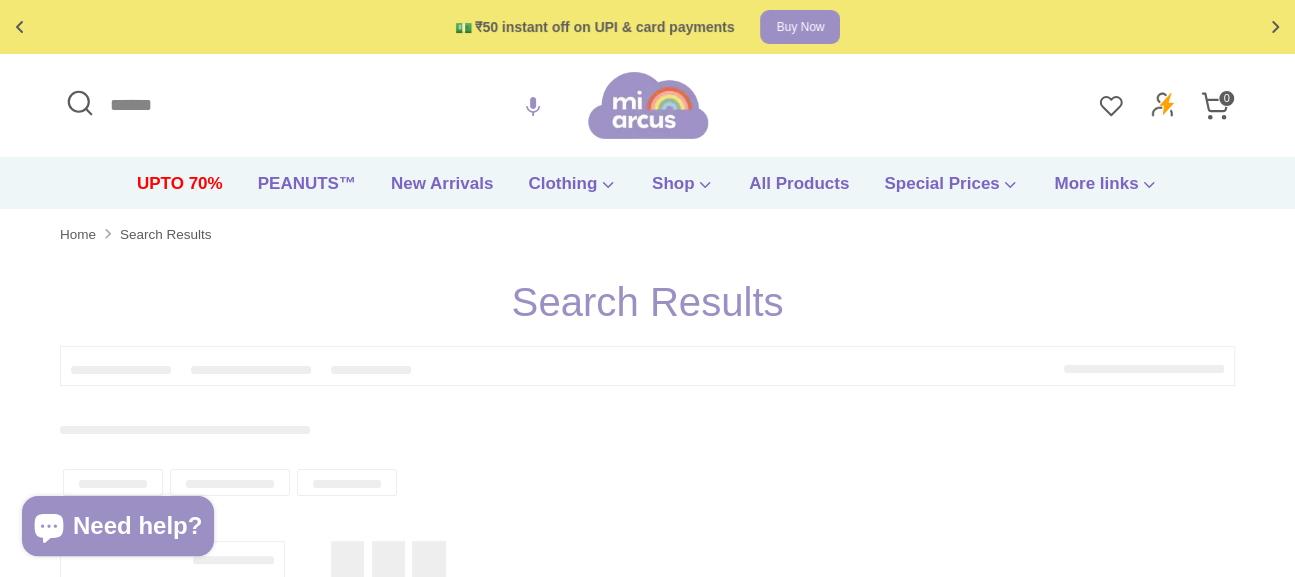 type on "**********" 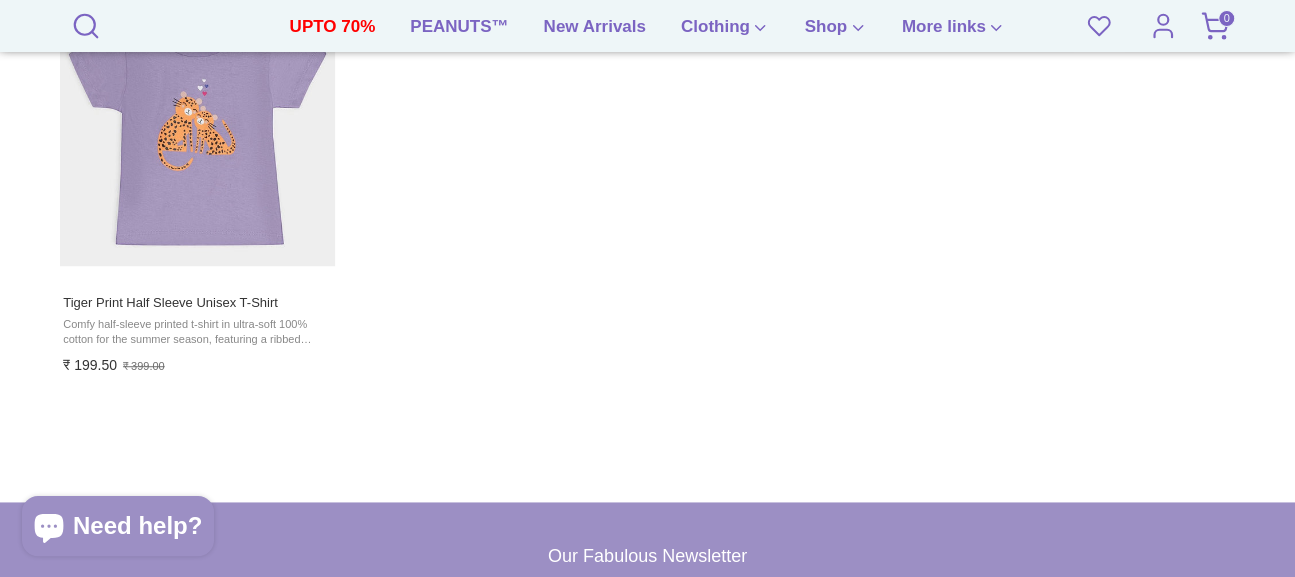 scroll, scrollTop: 540, scrollLeft: 0, axis: vertical 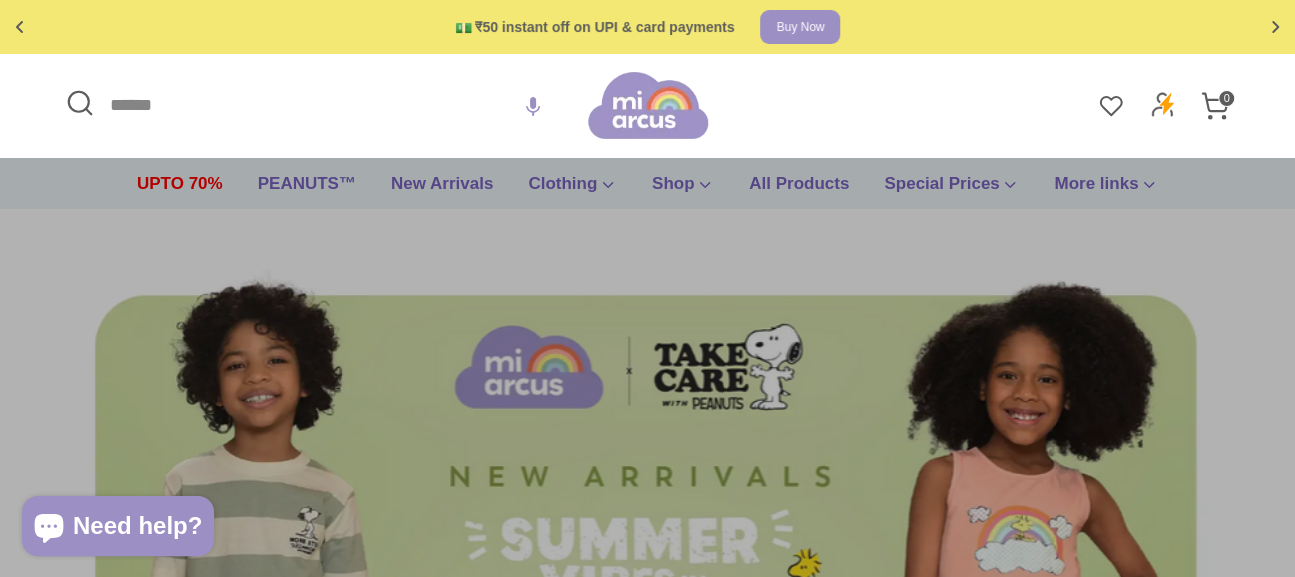 click on "Search" at bounding box center [324, 105] 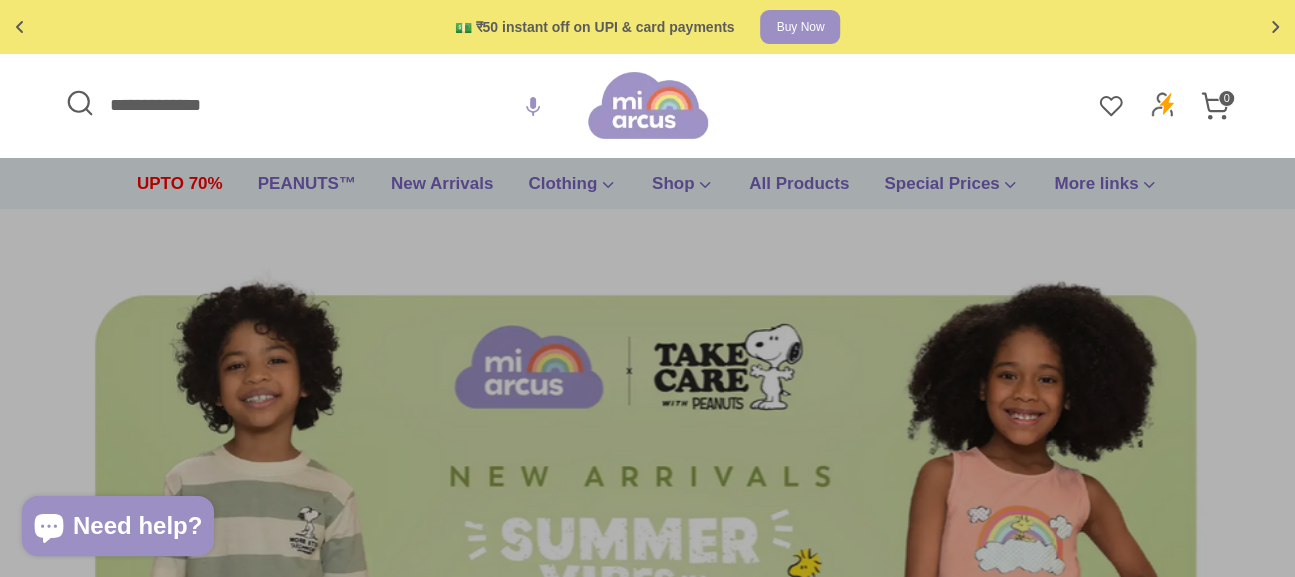 type on "**********" 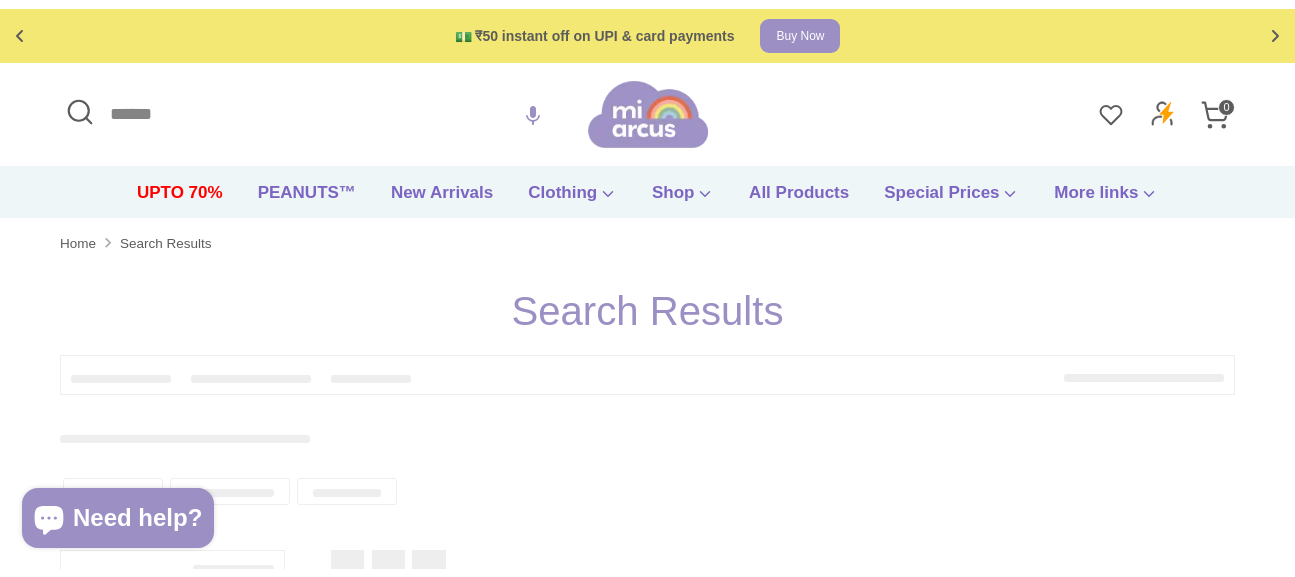 scroll, scrollTop: 0, scrollLeft: 0, axis: both 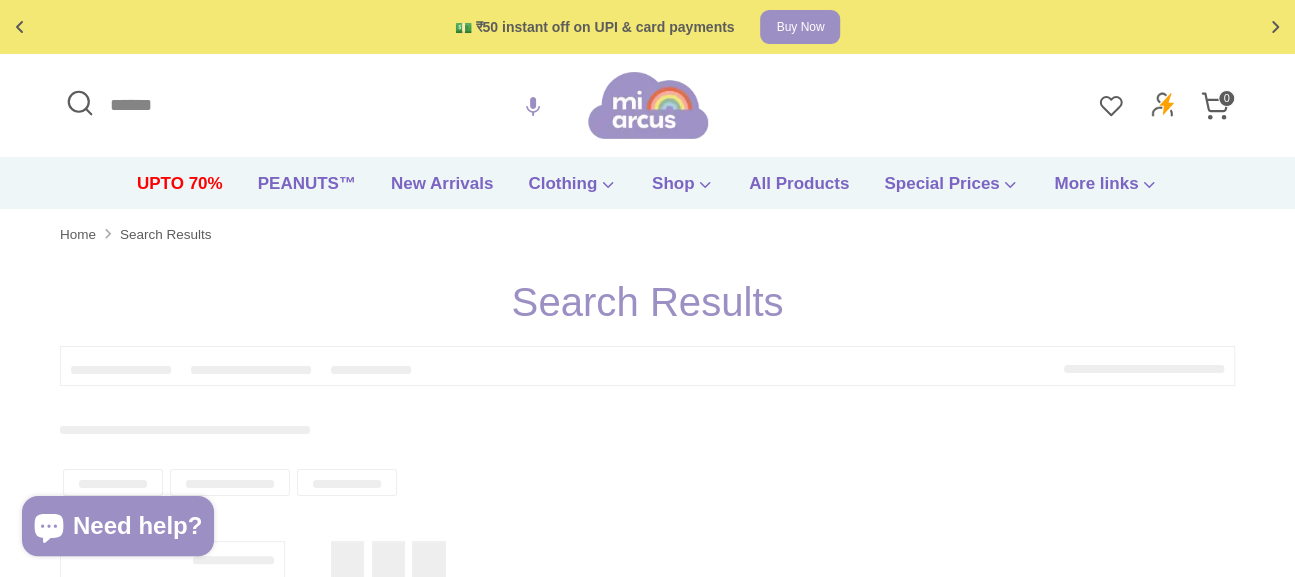 type on "**********" 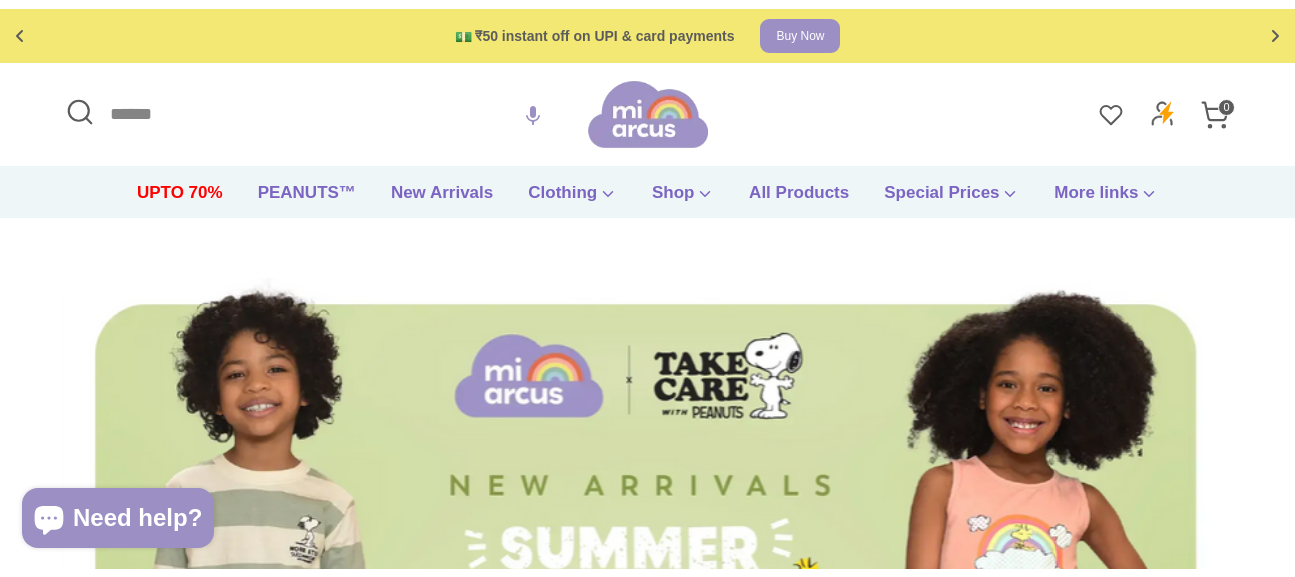 scroll, scrollTop: 0, scrollLeft: 0, axis: both 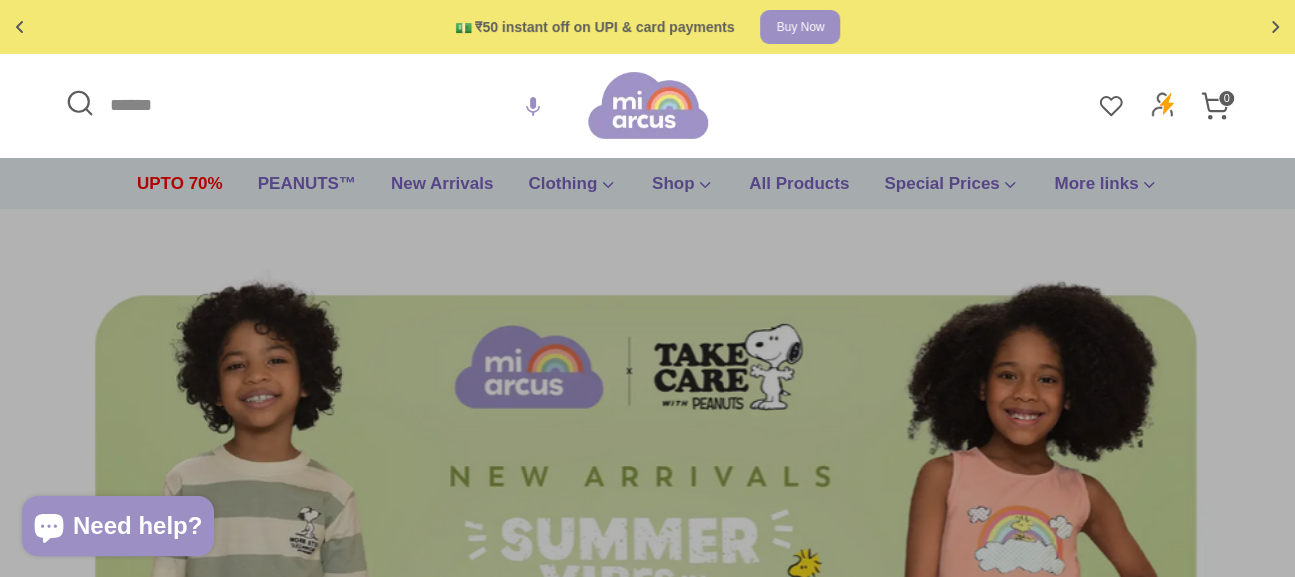 click on "Search" at bounding box center [324, 105] 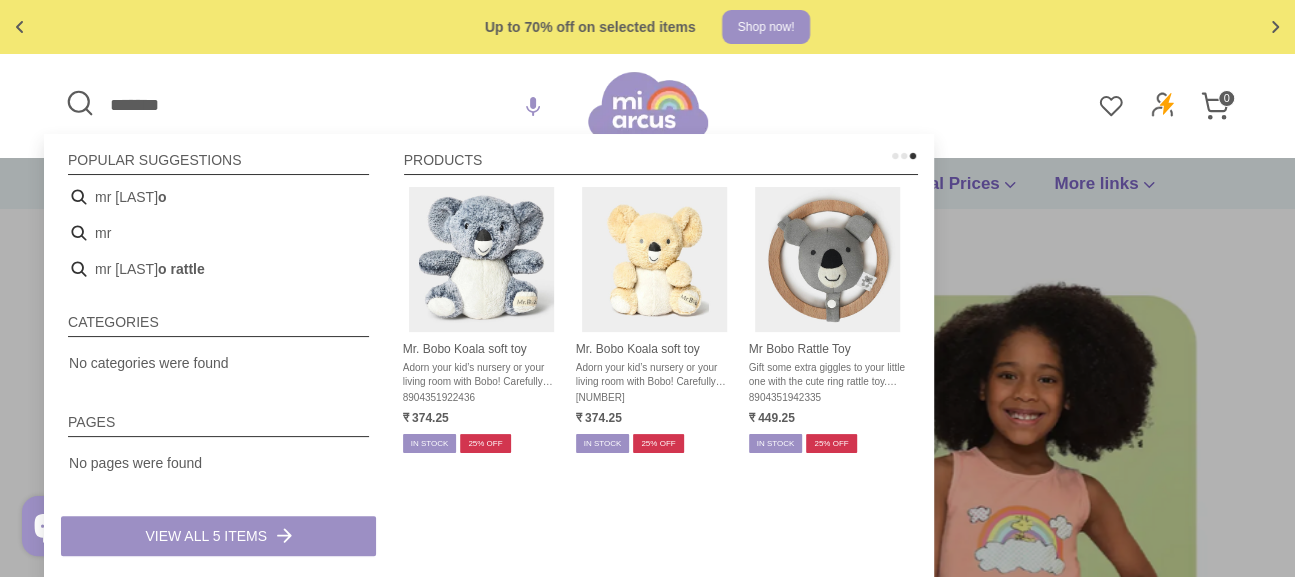 type on "*******" 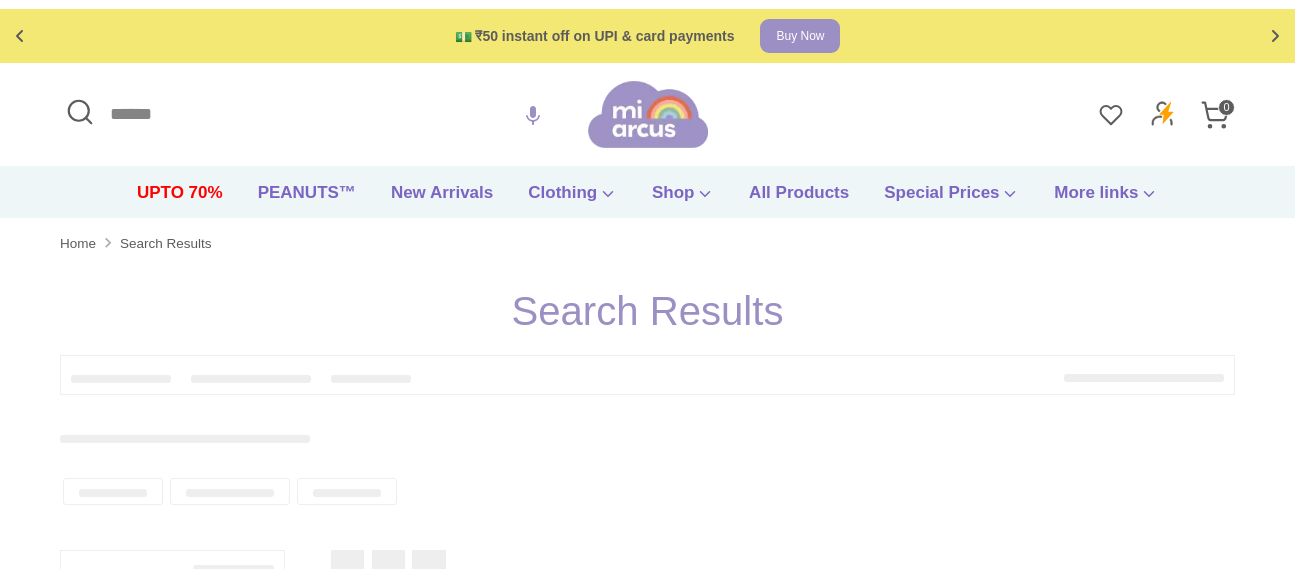 scroll, scrollTop: 0, scrollLeft: 0, axis: both 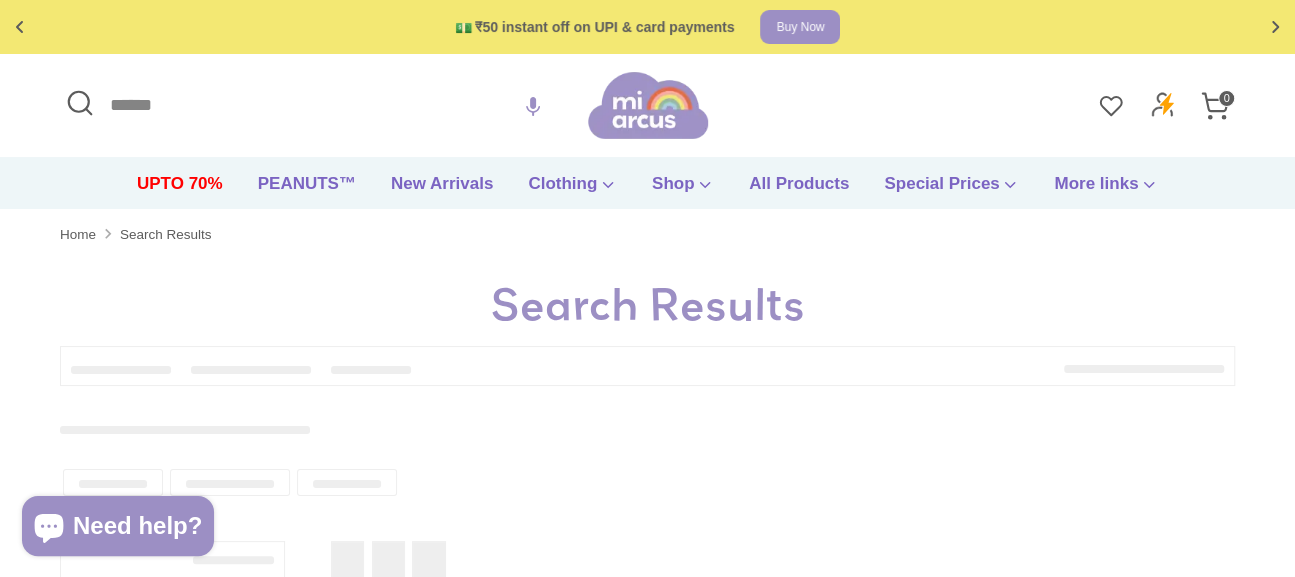 type on "*******" 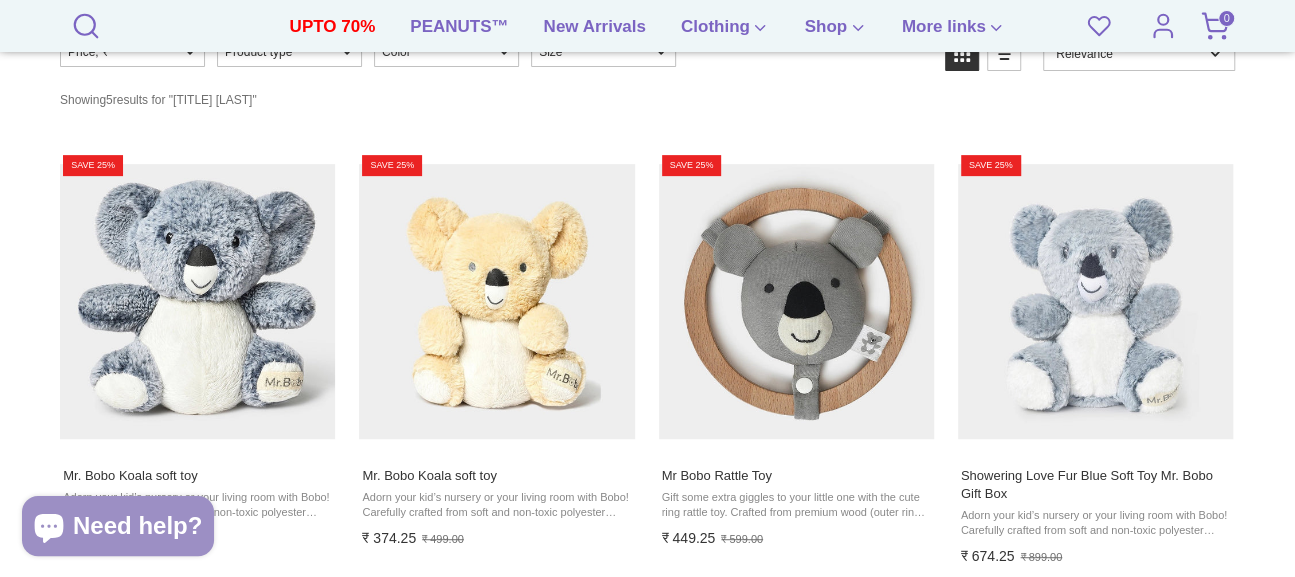 scroll, scrollTop: 358, scrollLeft: 0, axis: vertical 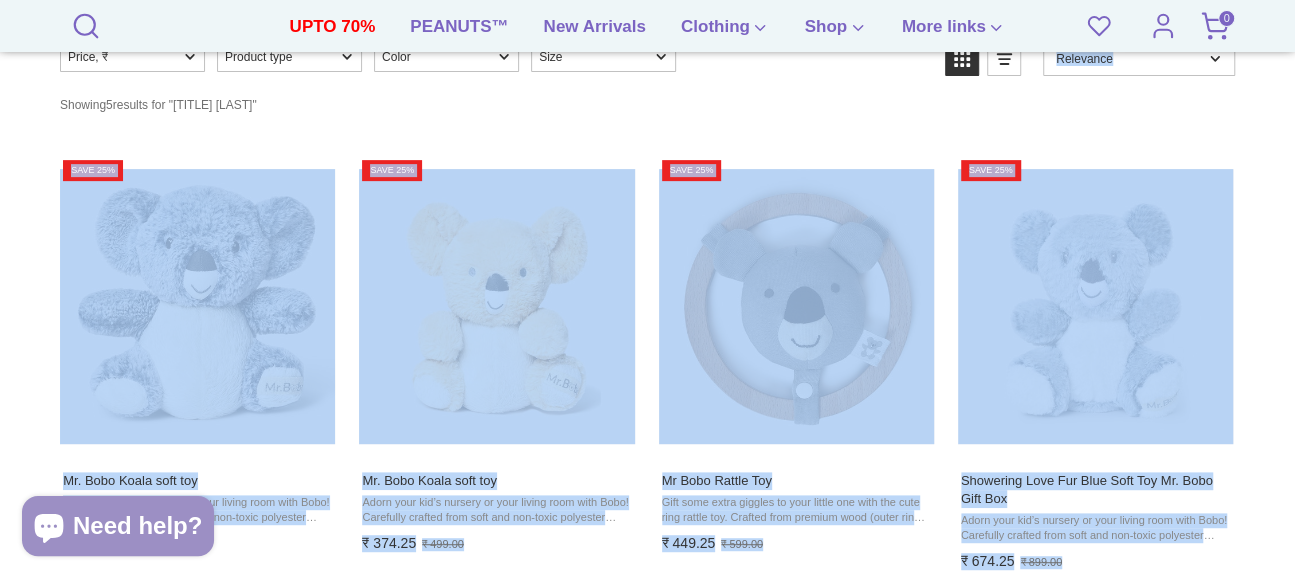 drag, startPoint x: 1294, startPoint y: 182, endPoint x: 1314, endPoint y: 97, distance: 87.32124 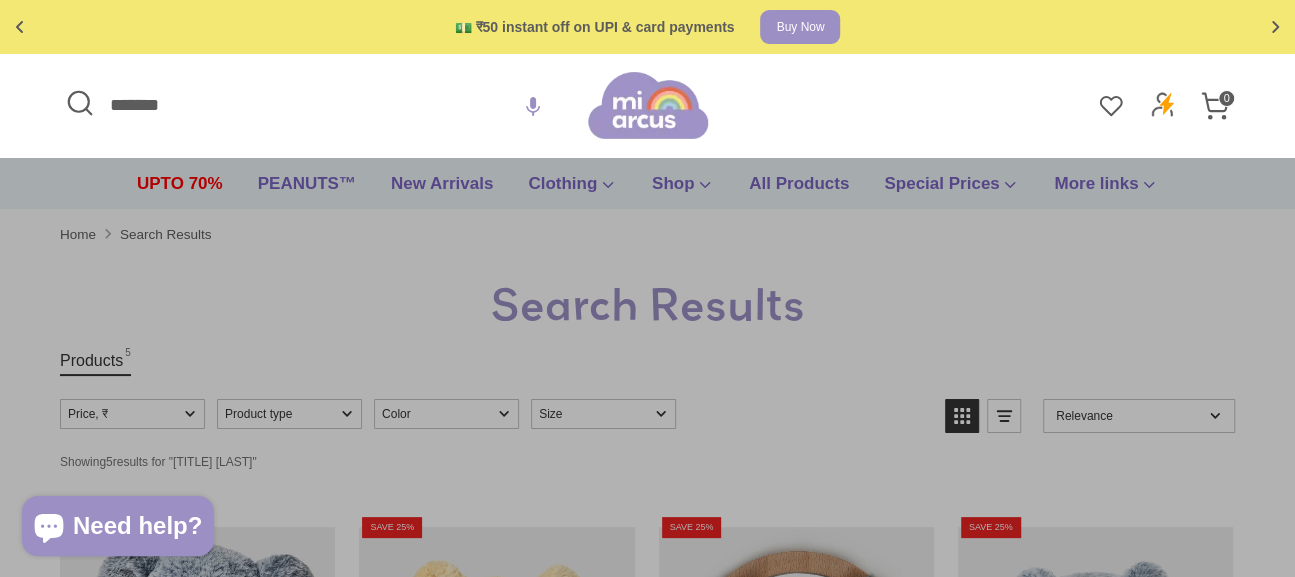 click on "*******" at bounding box center (324, 105) 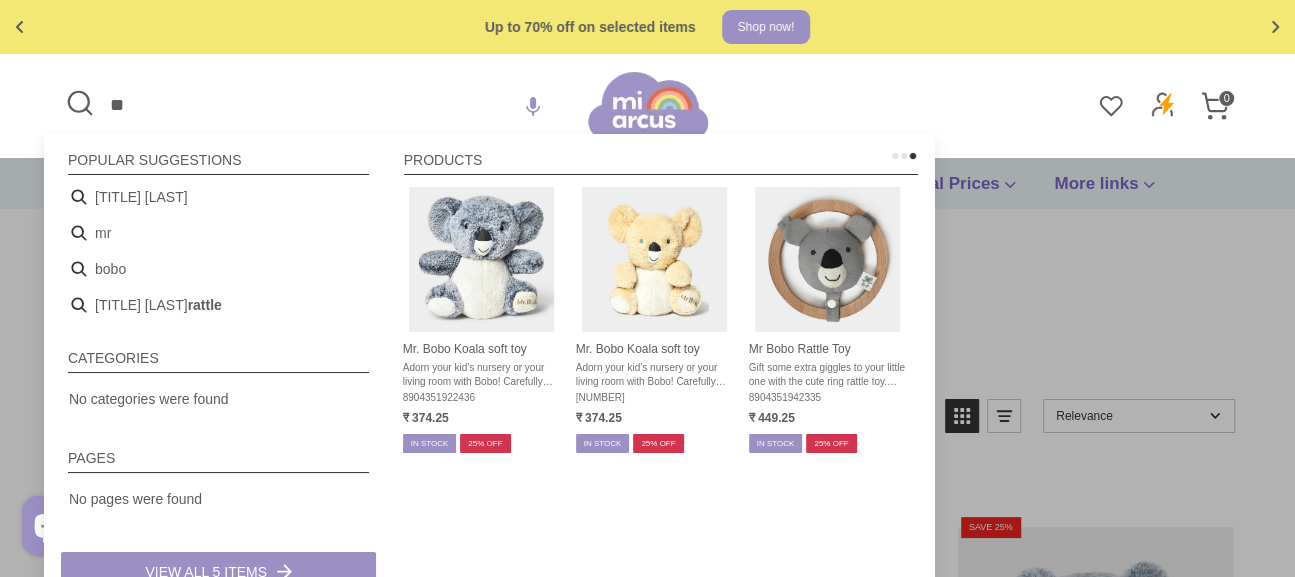 type on "*" 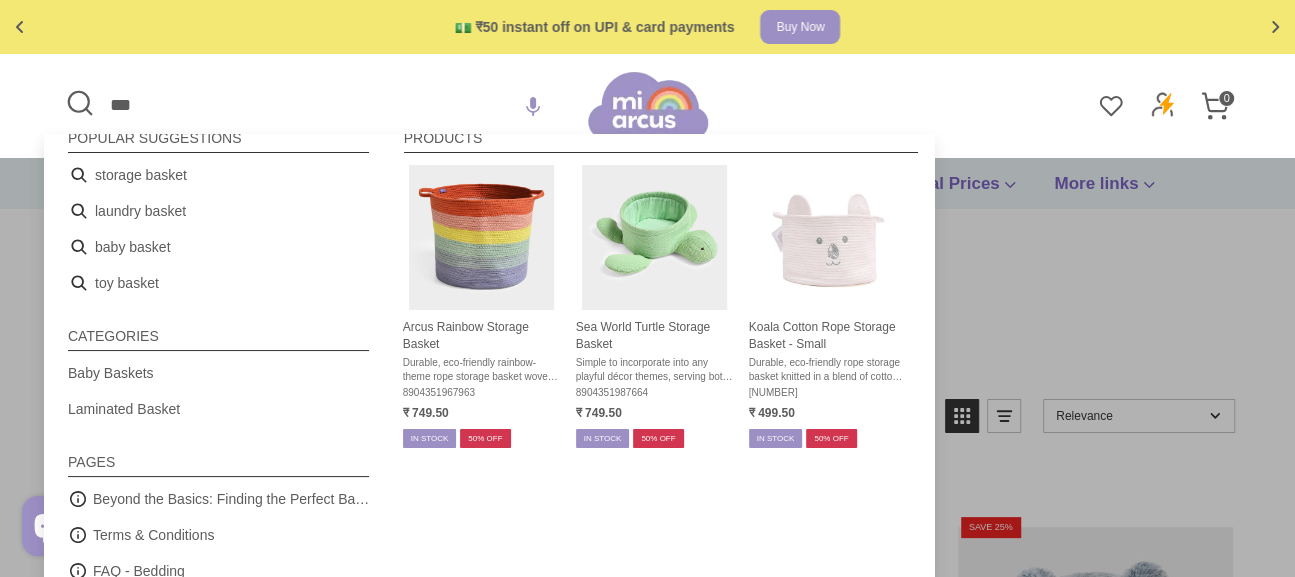 scroll, scrollTop: 0, scrollLeft: 0, axis: both 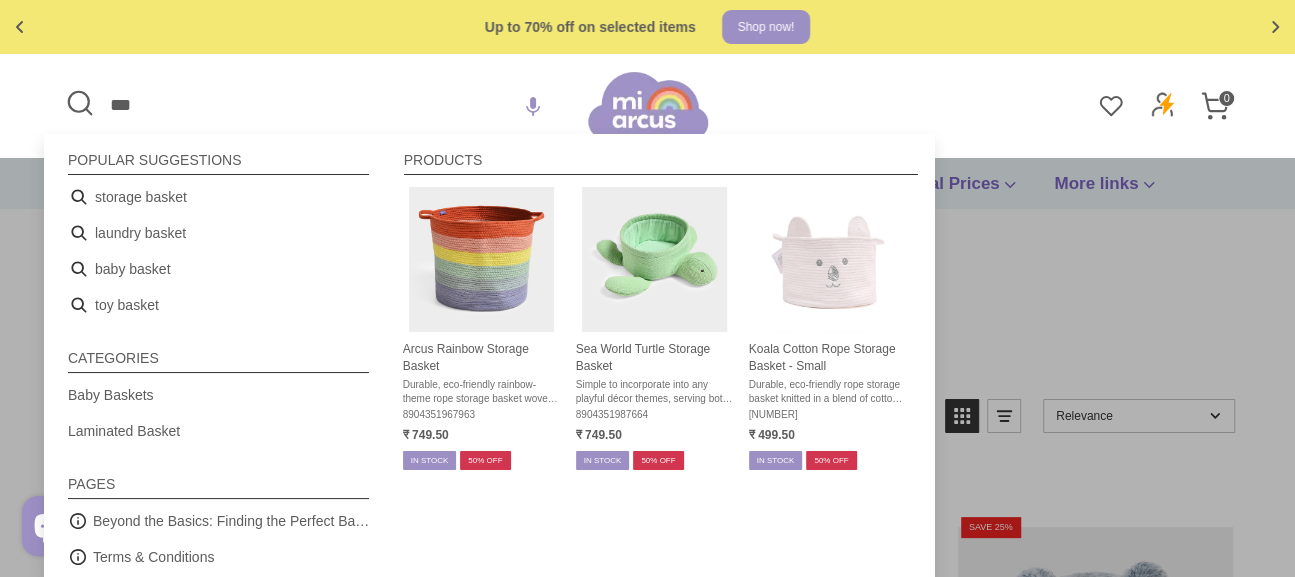 drag, startPoint x: 226, startPoint y: 97, endPoint x: 108, endPoint y: 98, distance: 118.004234 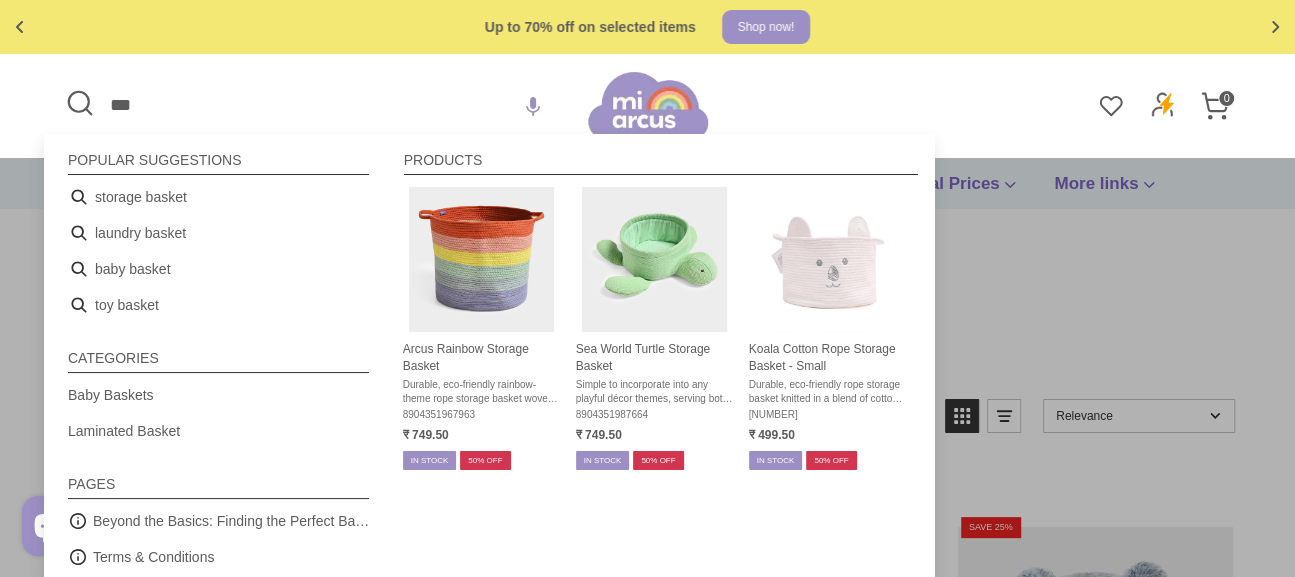 click on "***" at bounding box center [324, 105] 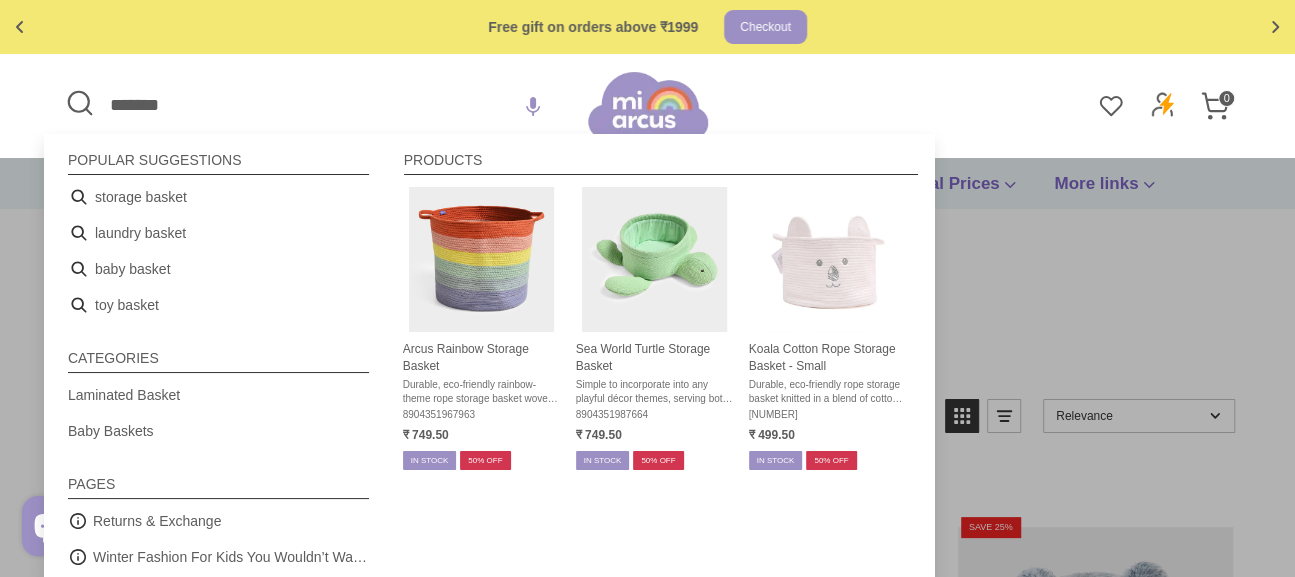 type on "*******" 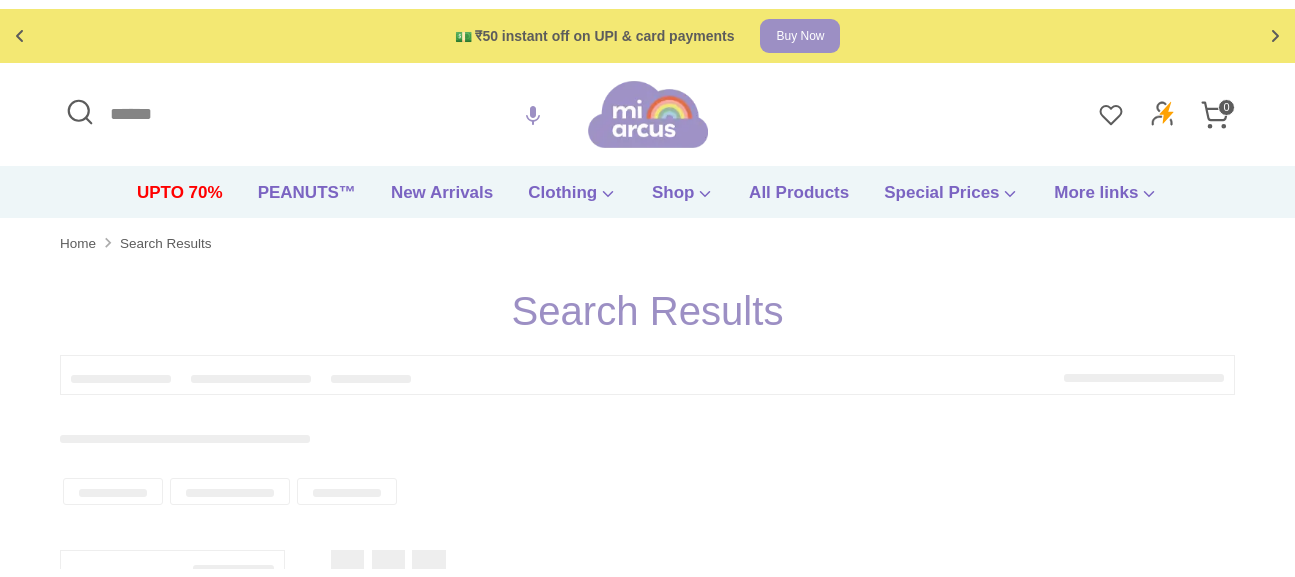 scroll, scrollTop: 0, scrollLeft: 0, axis: both 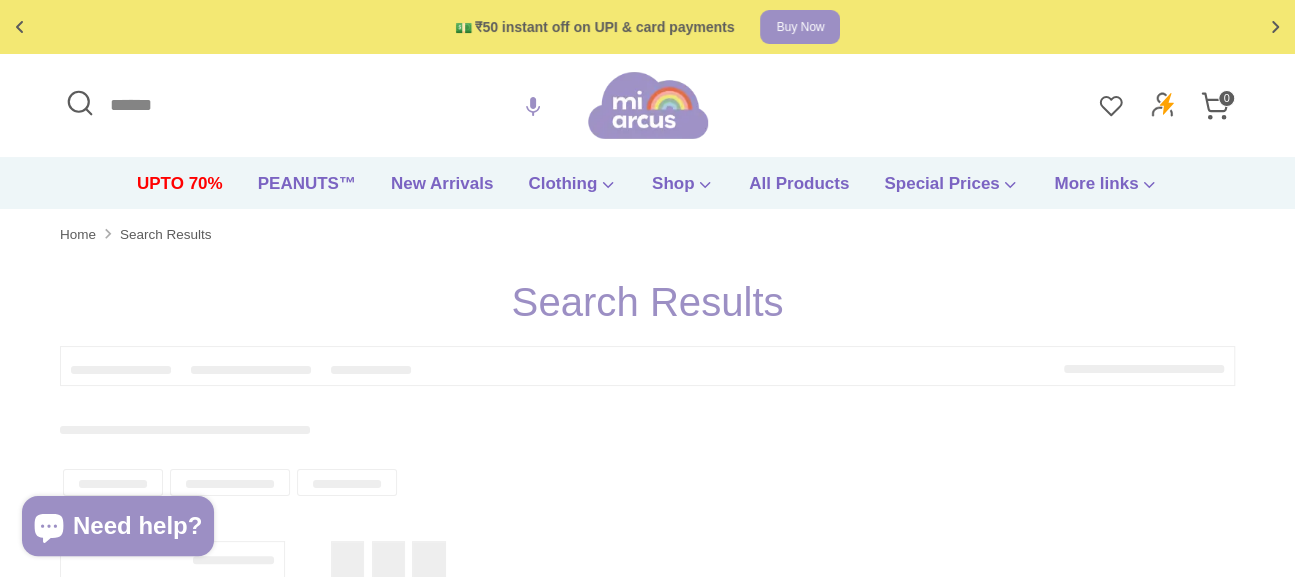 type on "******" 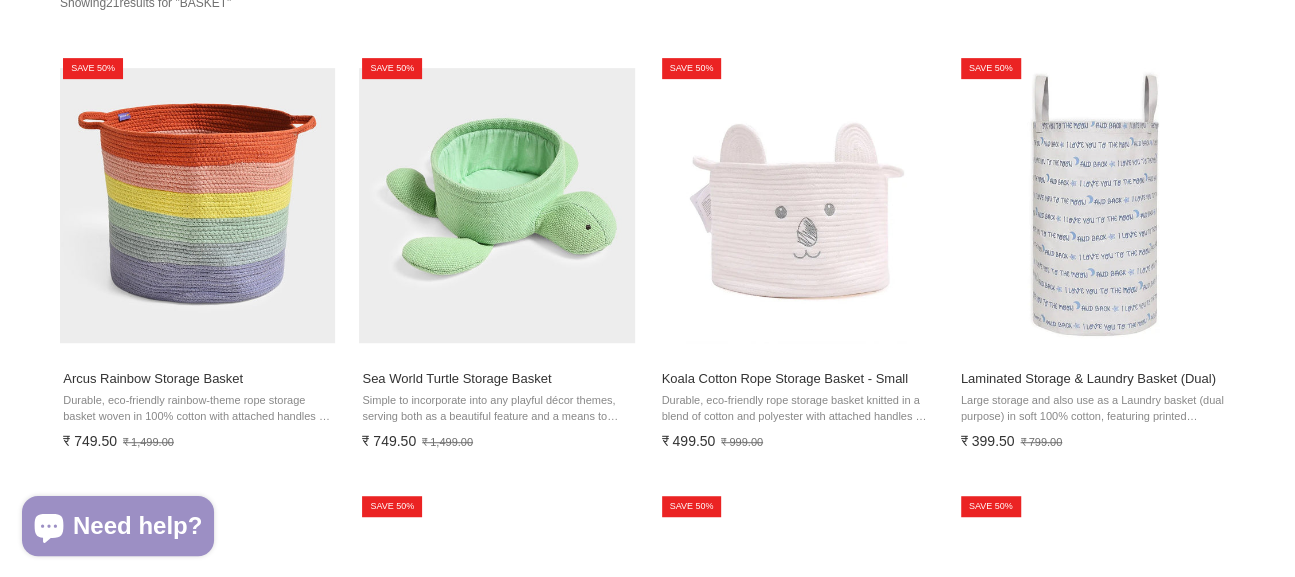 scroll, scrollTop: 0, scrollLeft: 0, axis: both 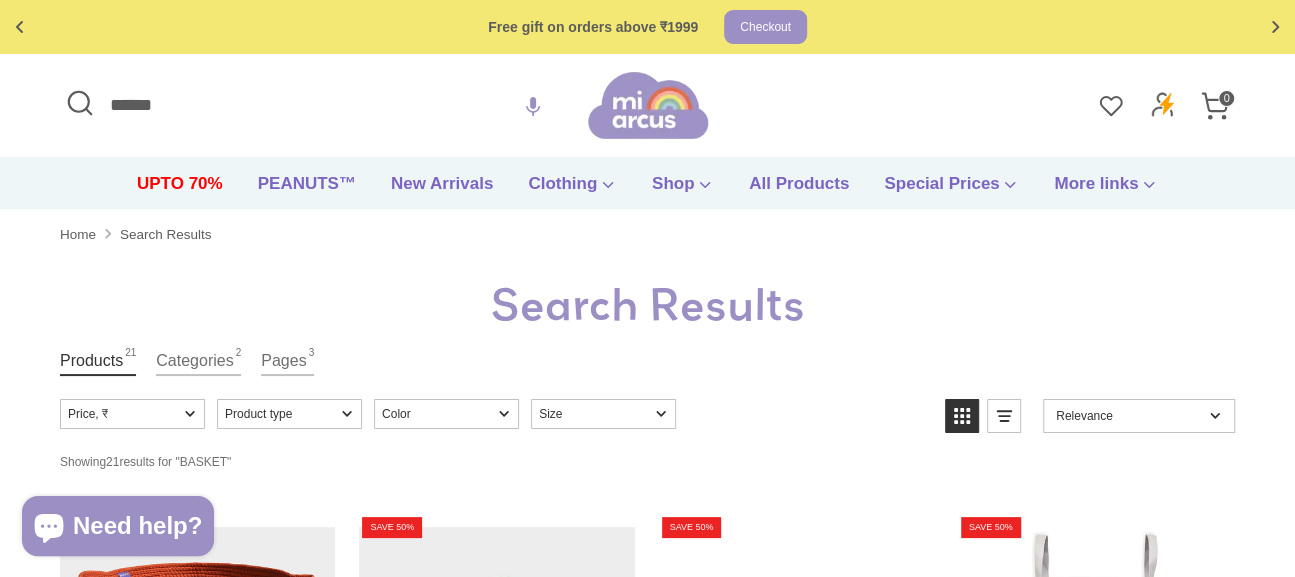 click 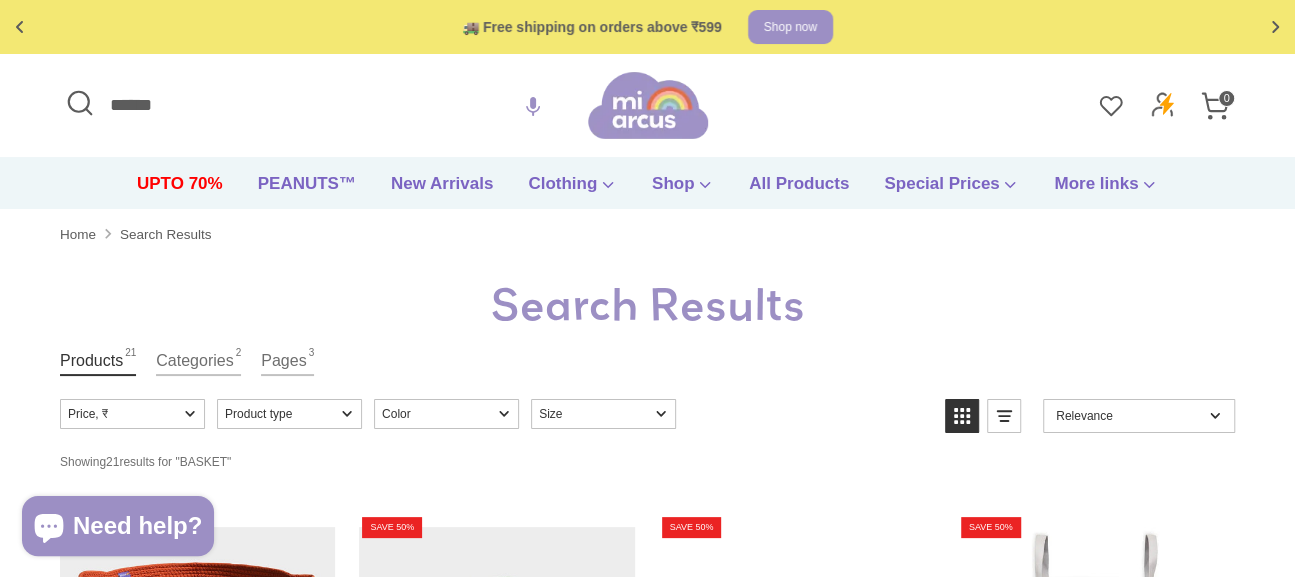 click on "🚚 Free shipping on orders above ₹599 Shop now" at bounding box center [647, 27] 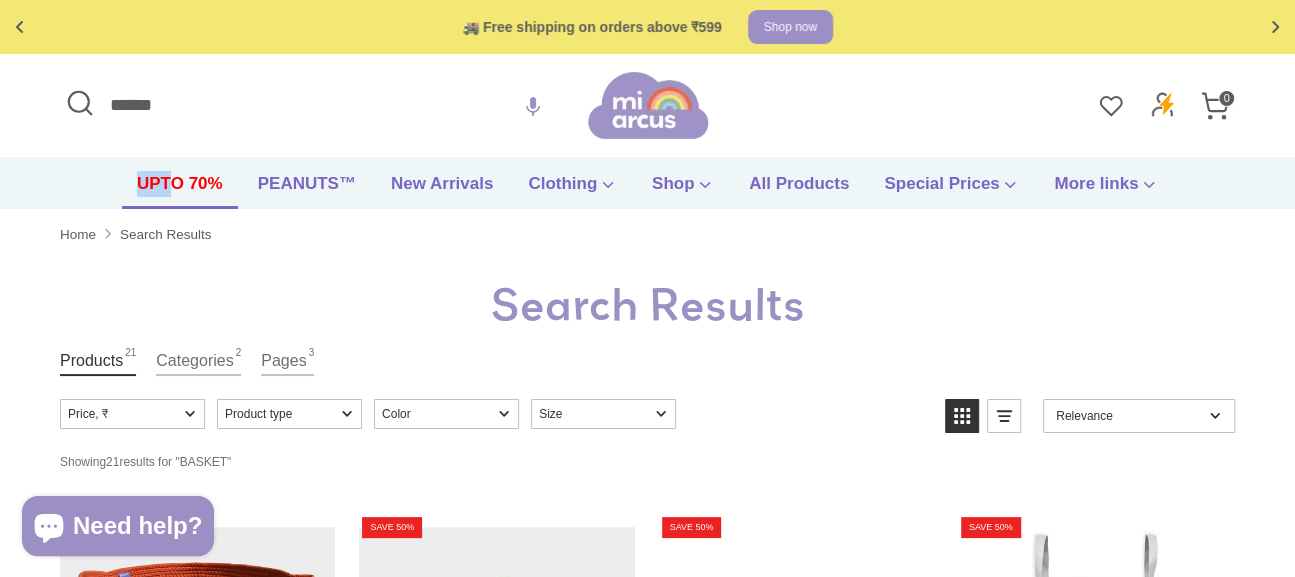 click on "UPTO 70%
PEANUTS™
New Arrivals
Clothing
All Season
Bodysuit
Briefs
Denim Frock" at bounding box center [647, 189] 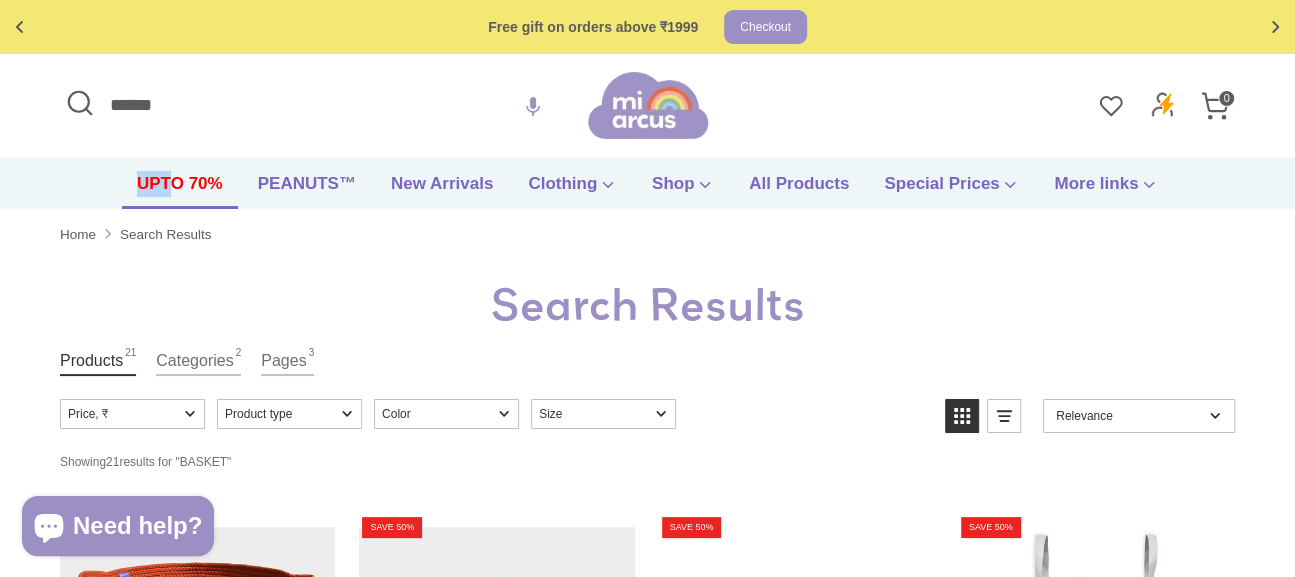 click on "UPTO 70%" at bounding box center (180, 190) 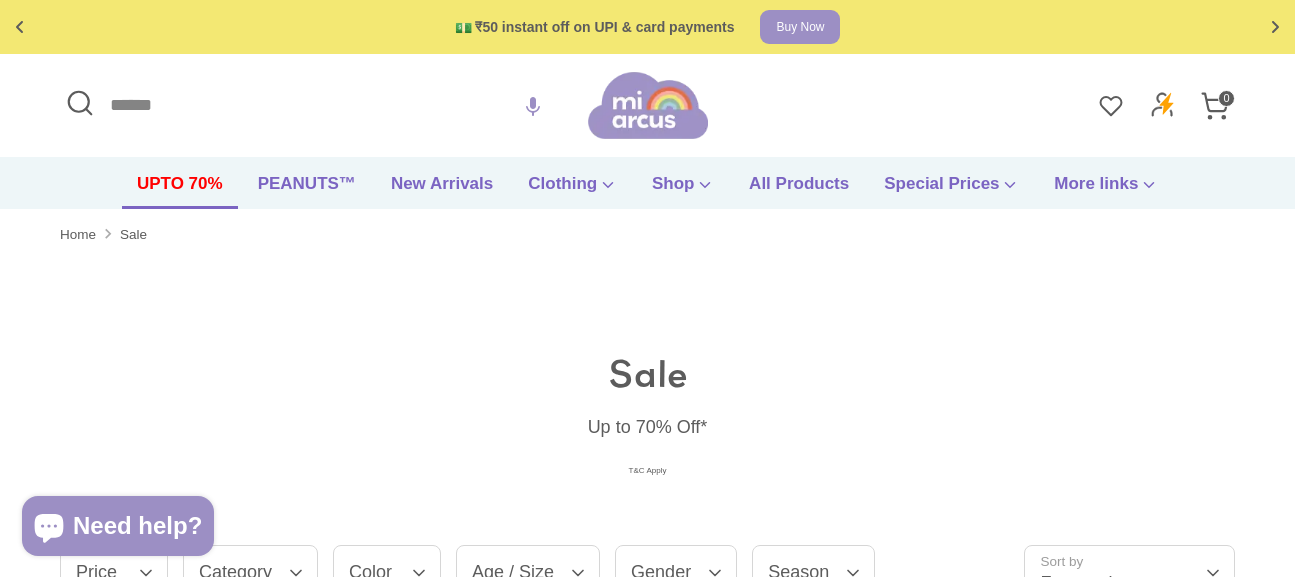 scroll, scrollTop: 0, scrollLeft: 0, axis: both 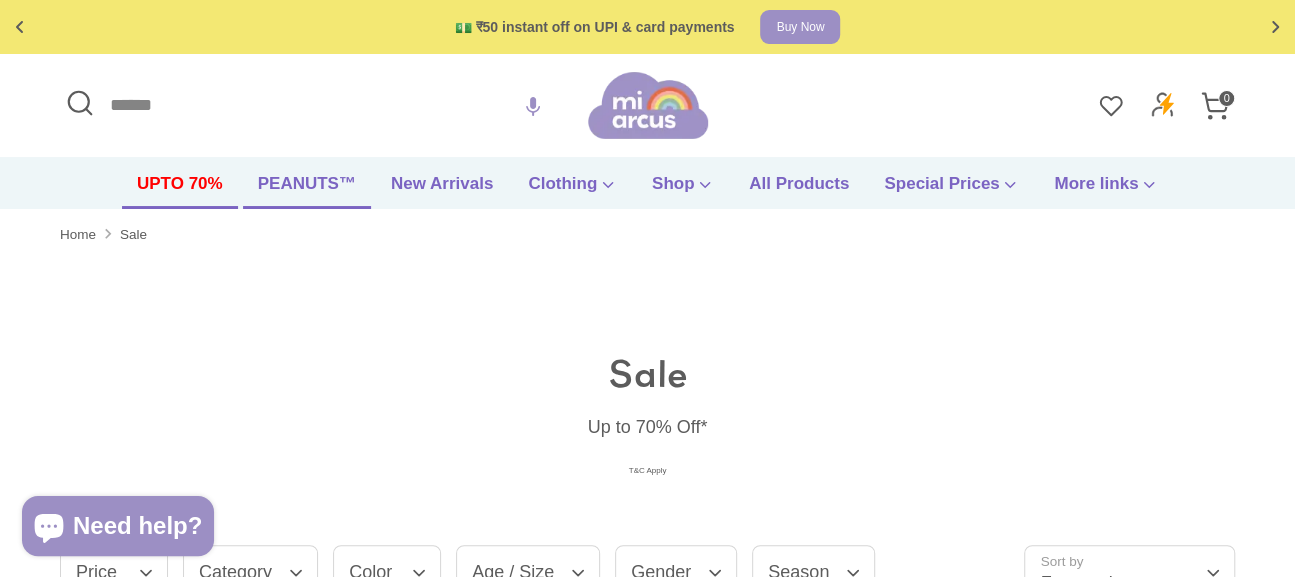 click on "PEANUTS™" at bounding box center [307, 190] 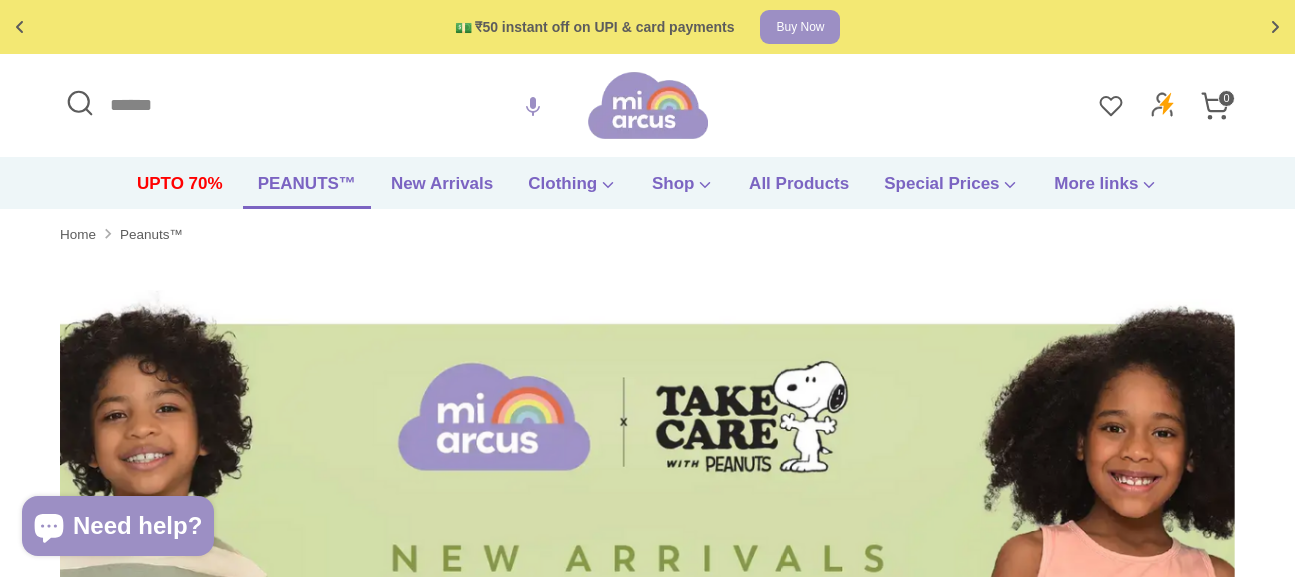 scroll, scrollTop: 0, scrollLeft: 0, axis: both 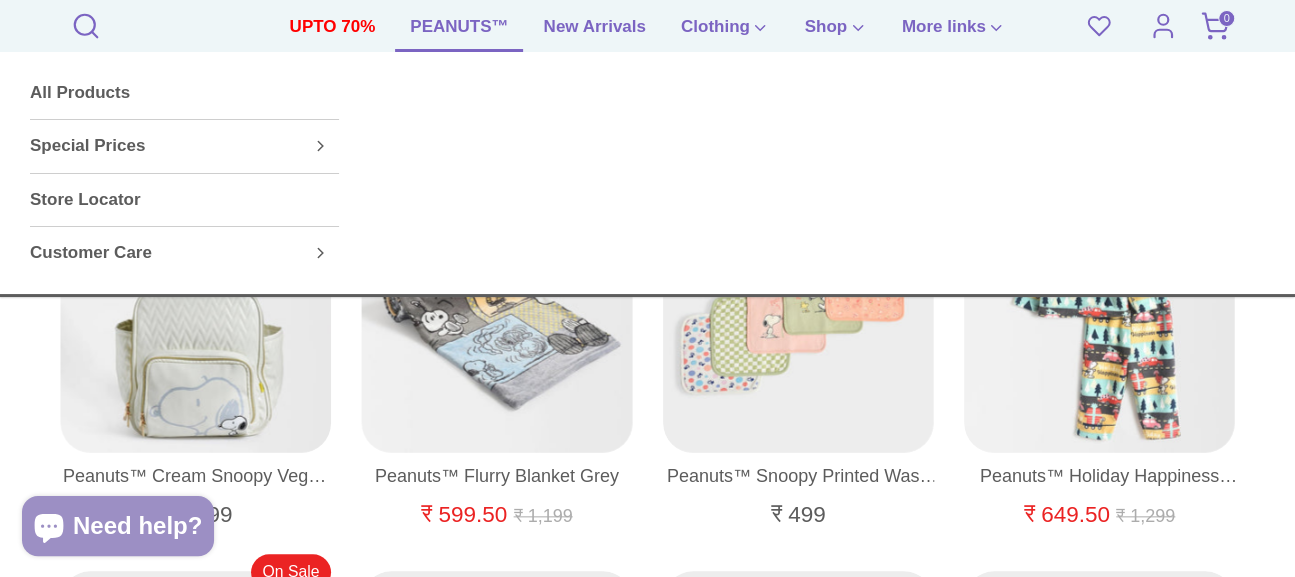 drag, startPoint x: 1282, startPoint y: 326, endPoint x: 1298, endPoint y: 363, distance: 40.311287 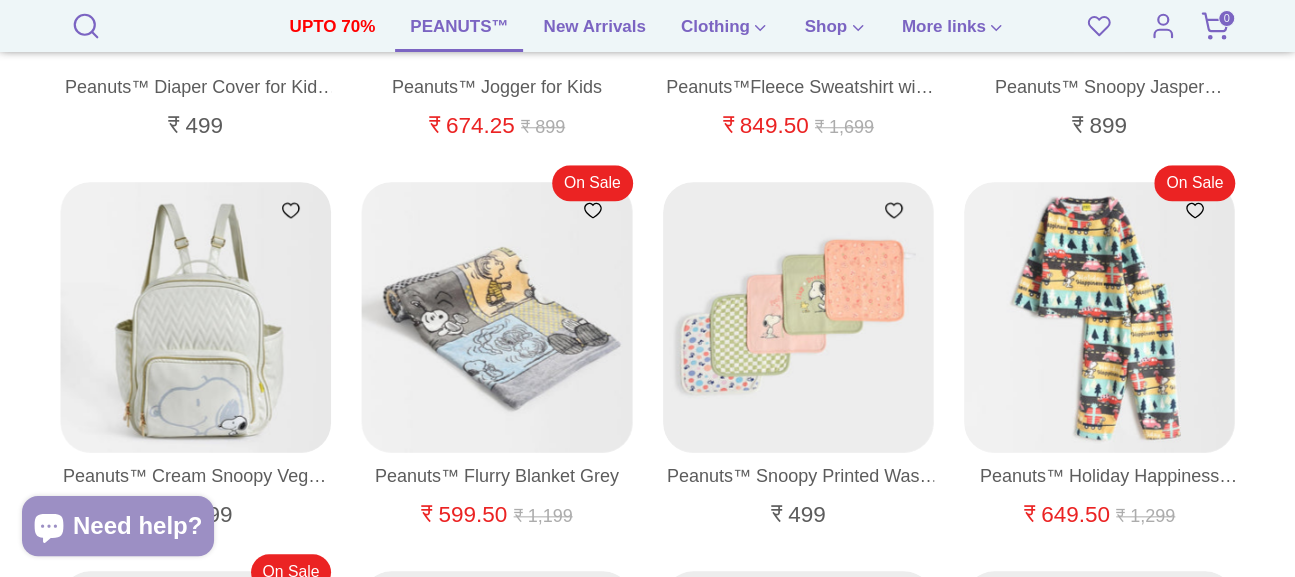 scroll, scrollTop: 4549, scrollLeft: 0, axis: vertical 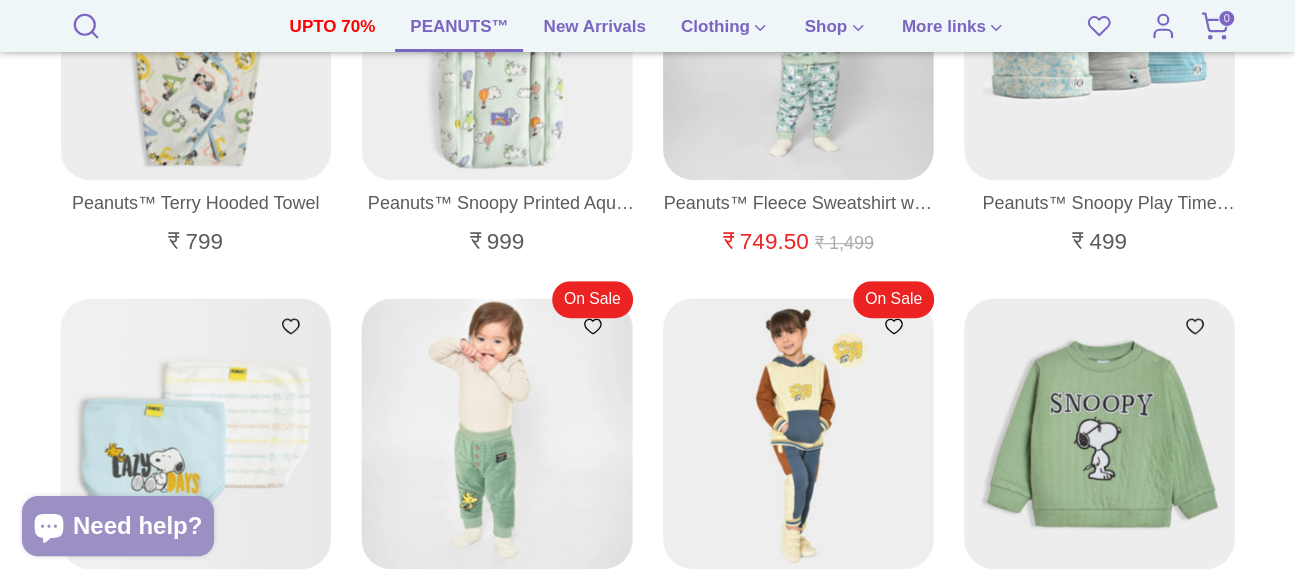 click on "Peanuts™
Filter
Sort
Filter by
Clear
Price
Price
116 results
Clear
₹
–
₹
Category Clear" at bounding box center (647, -1002) 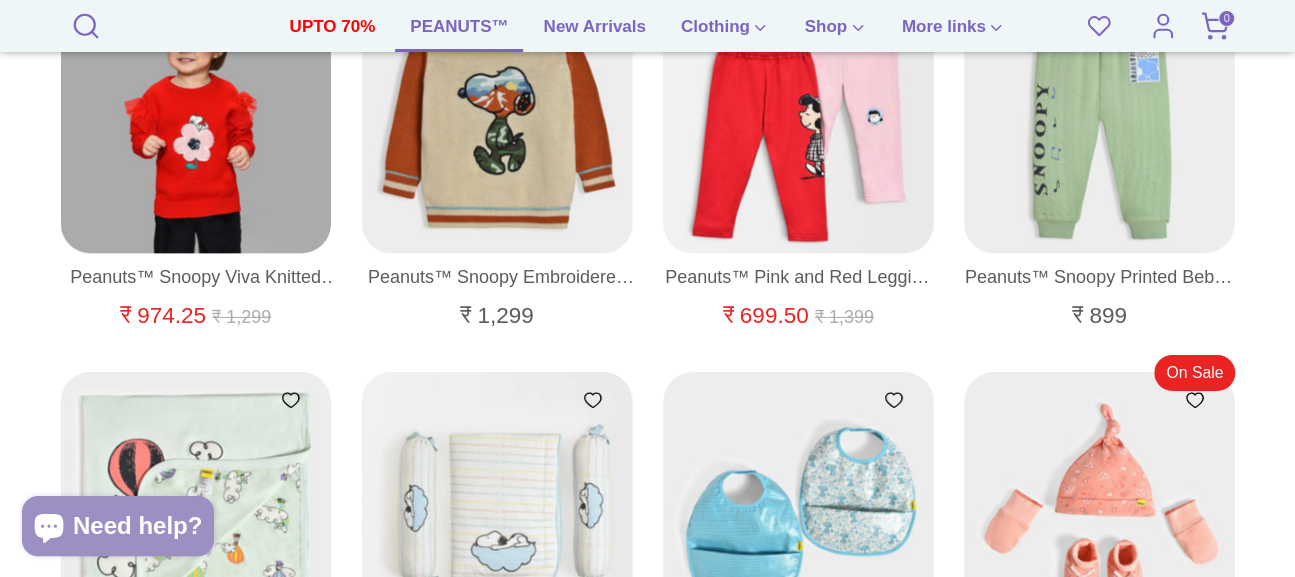 scroll, scrollTop: 7348, scrollLeft: 0, axis: vertical 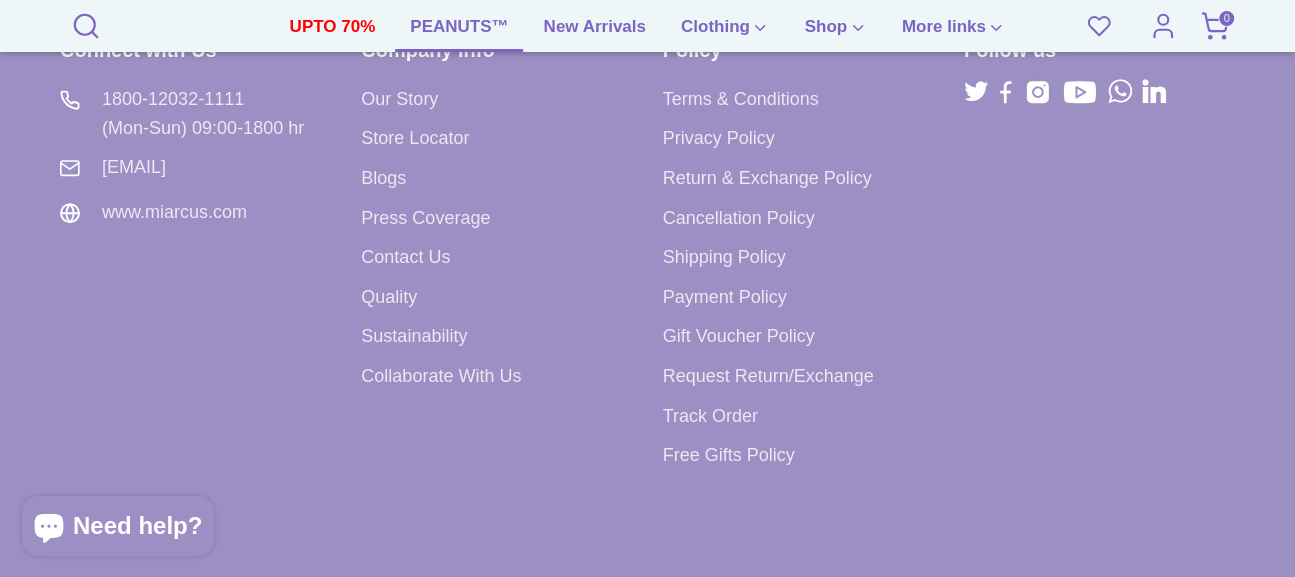 click on "Return & Exchange Policy" at bounding box center [767, 178] 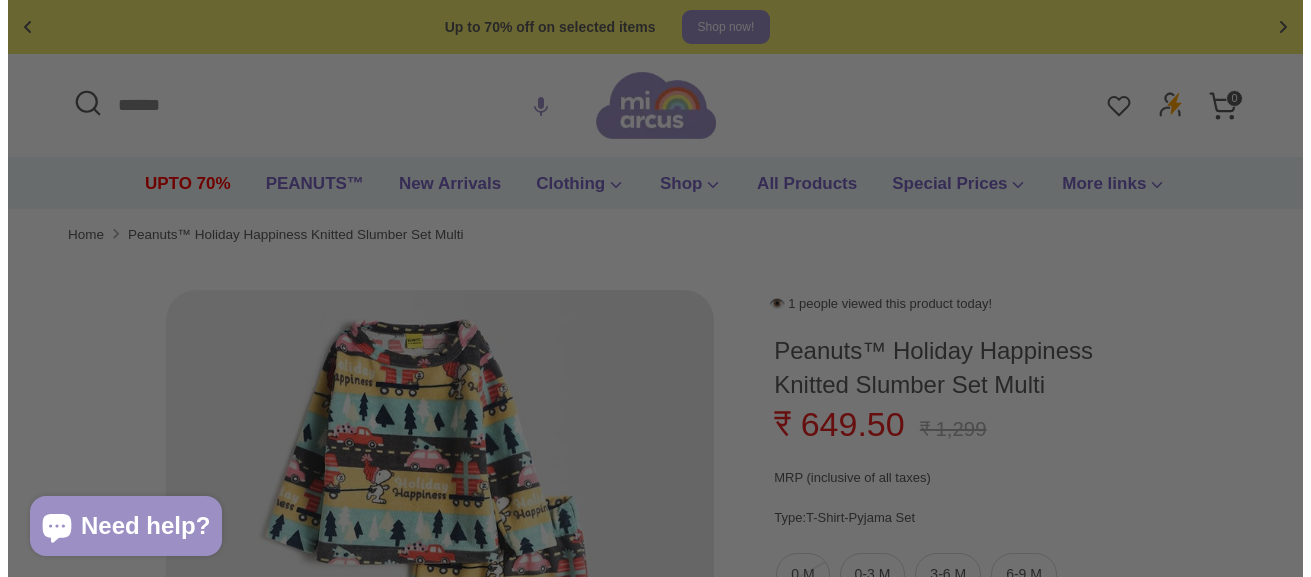 scroll, scrollTop: 0, scrollLeft: 0, axis: both 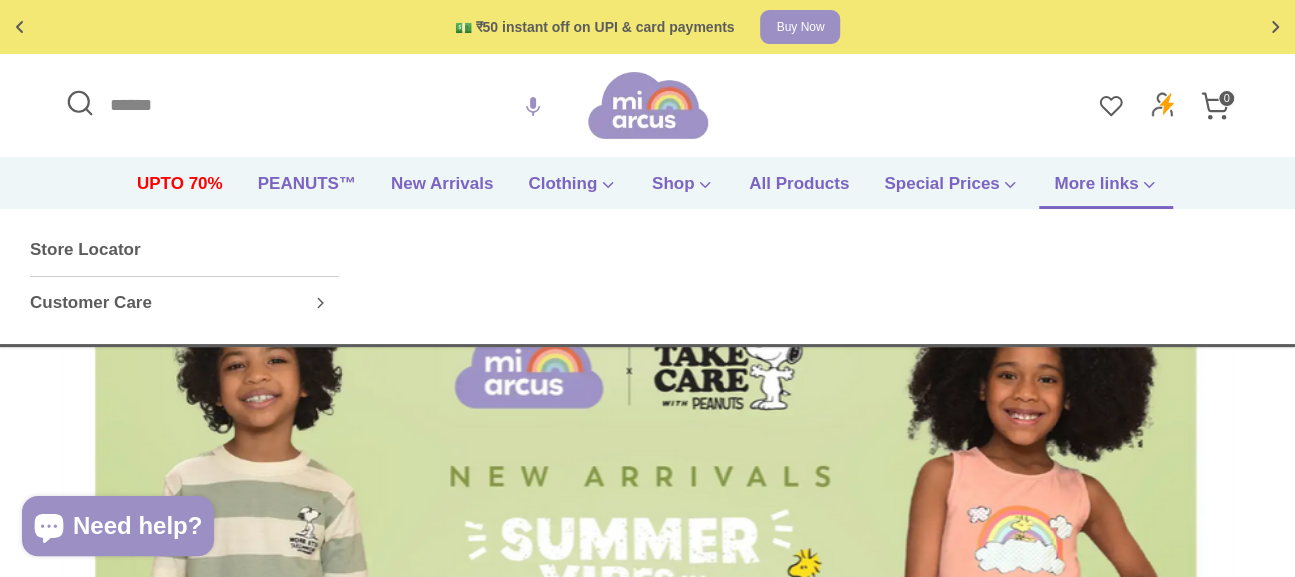 click on "More links" at bounding box center [1106, 190] 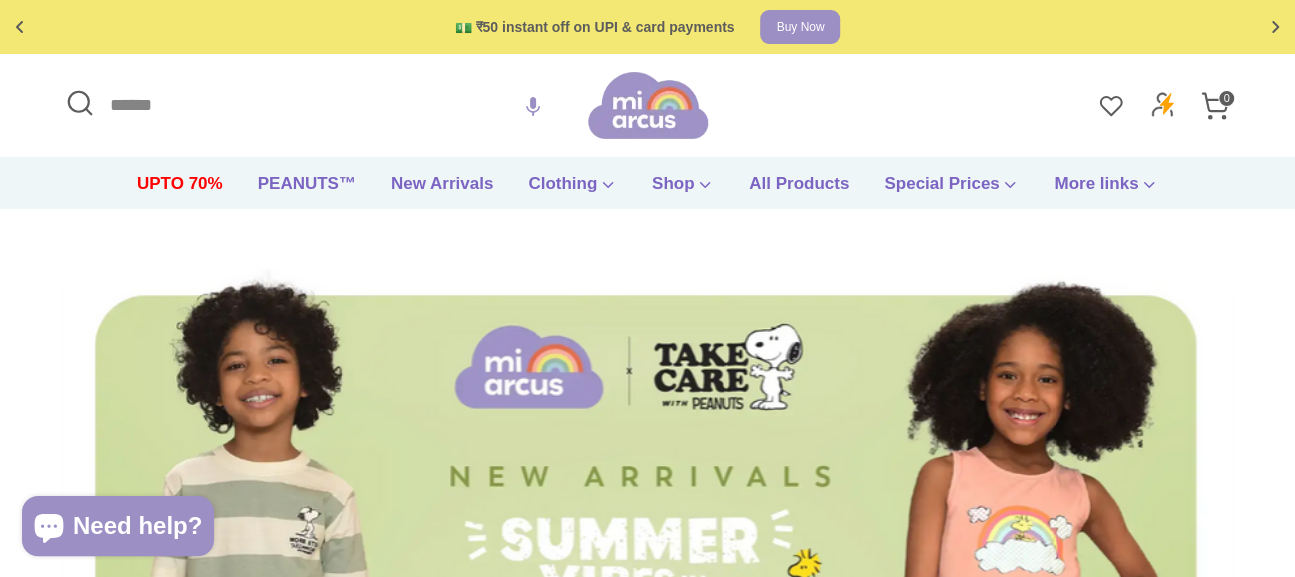 click at bounding box center (647, 562) 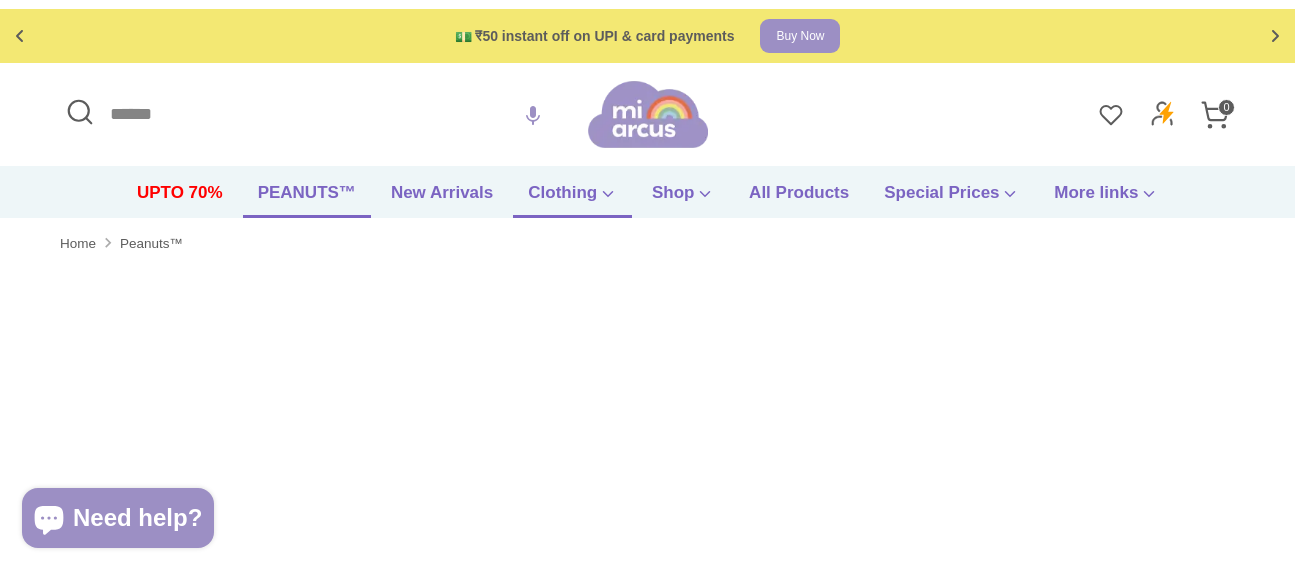 scroll, scrollTop: 0, scrollLeft: 0, axis: both 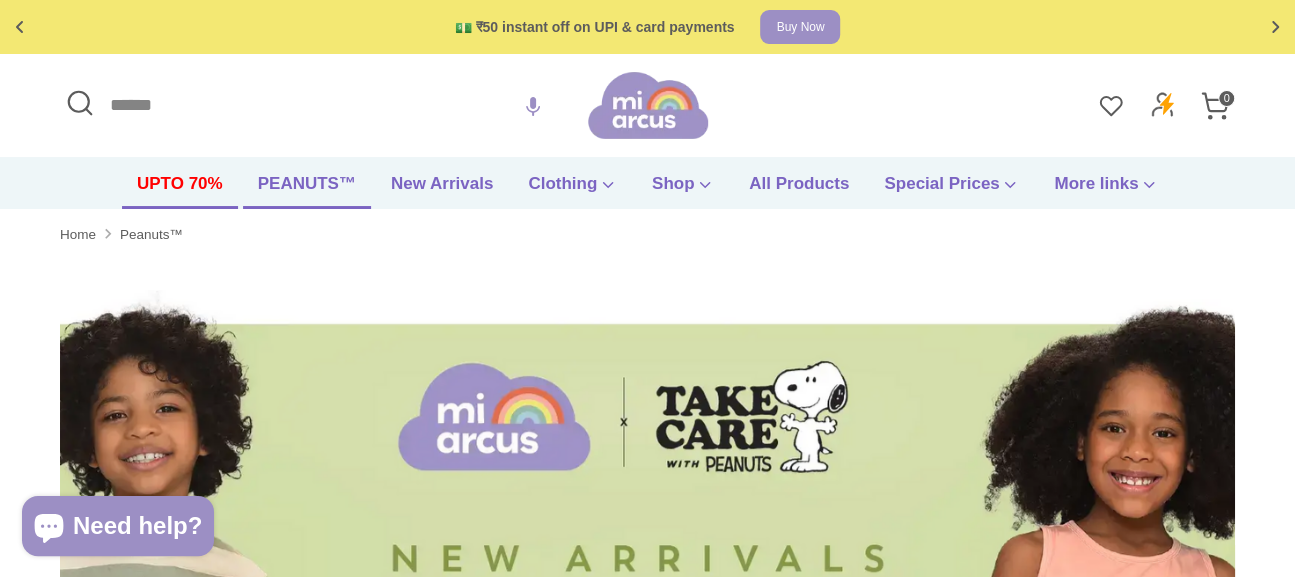 click on "UPTO 70%" at bounding box center (180, 190) 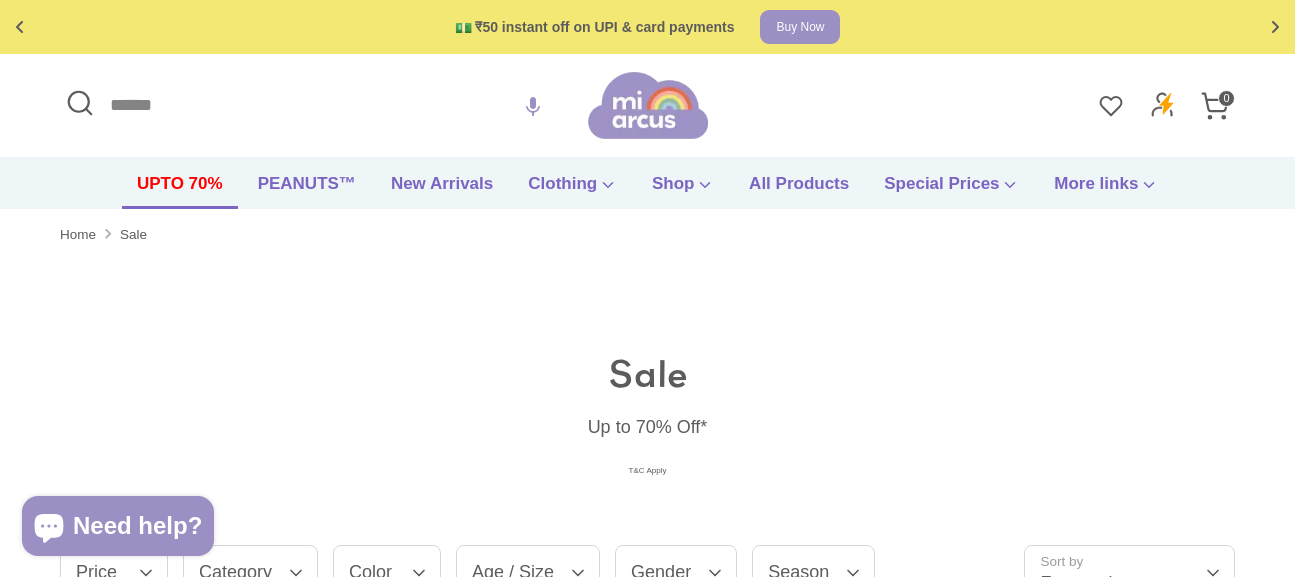 scroll, scrollTop: 0, scrollLeft: 0, axis: both 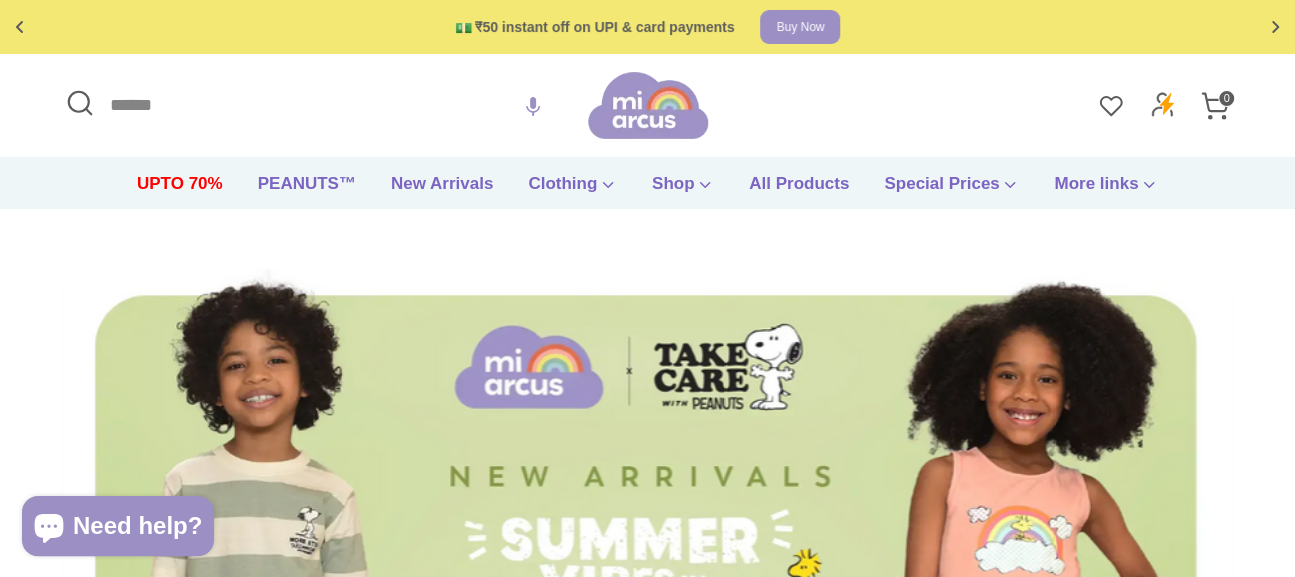 click on "Search" at bounding box center [324, 105] 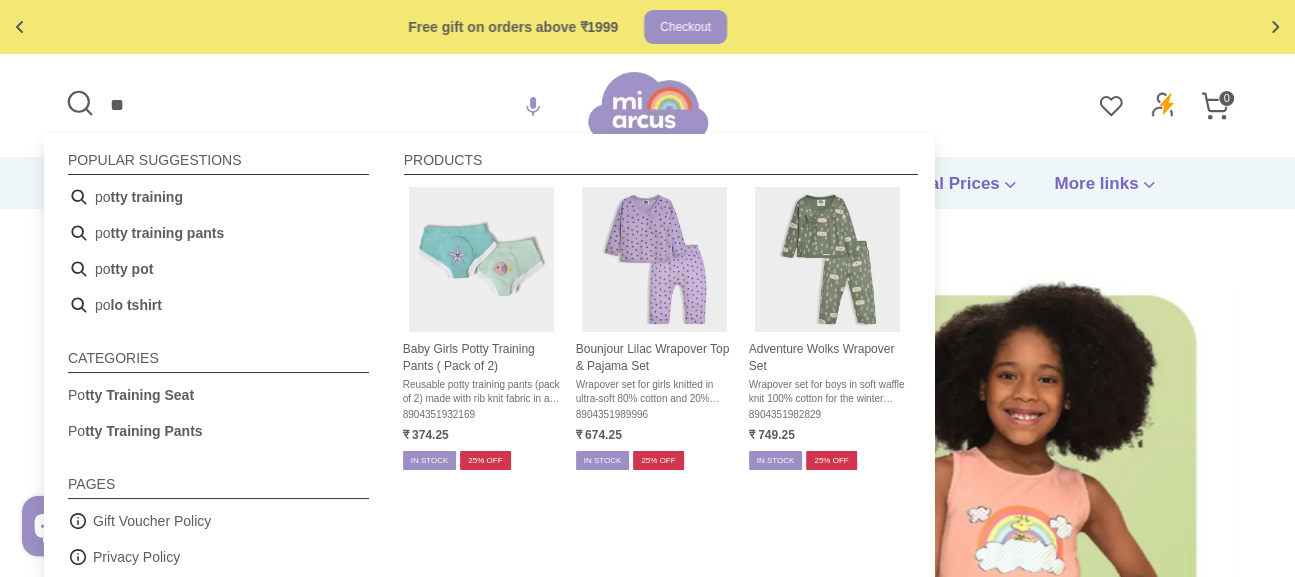 click on "**" at bounding box center (324, 105) 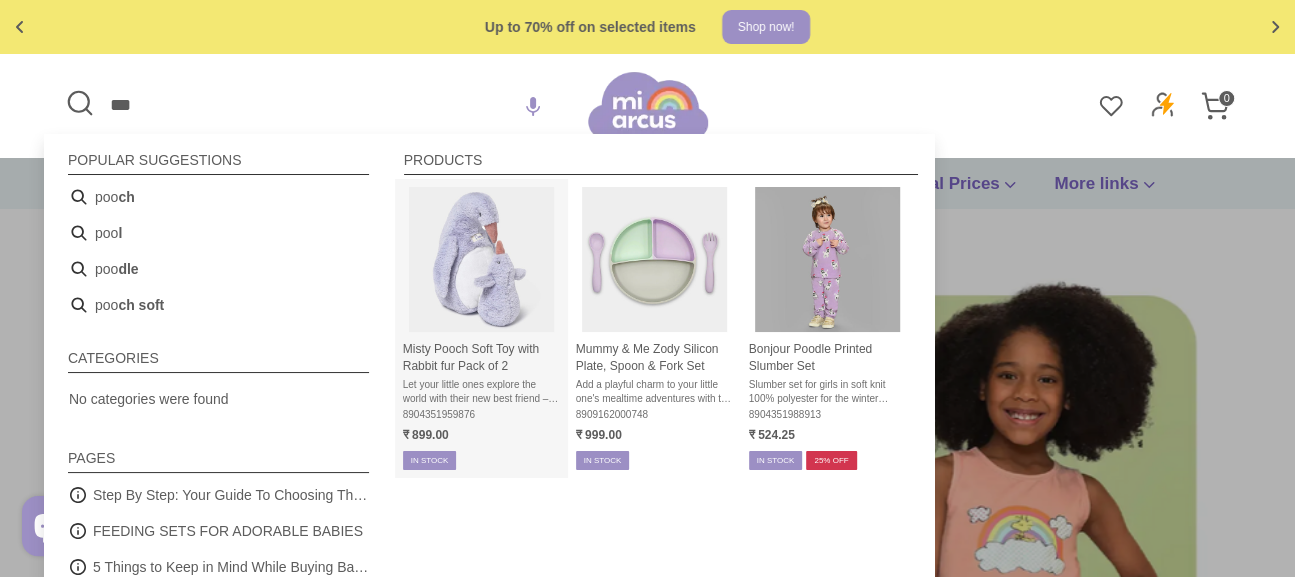 type on "***" 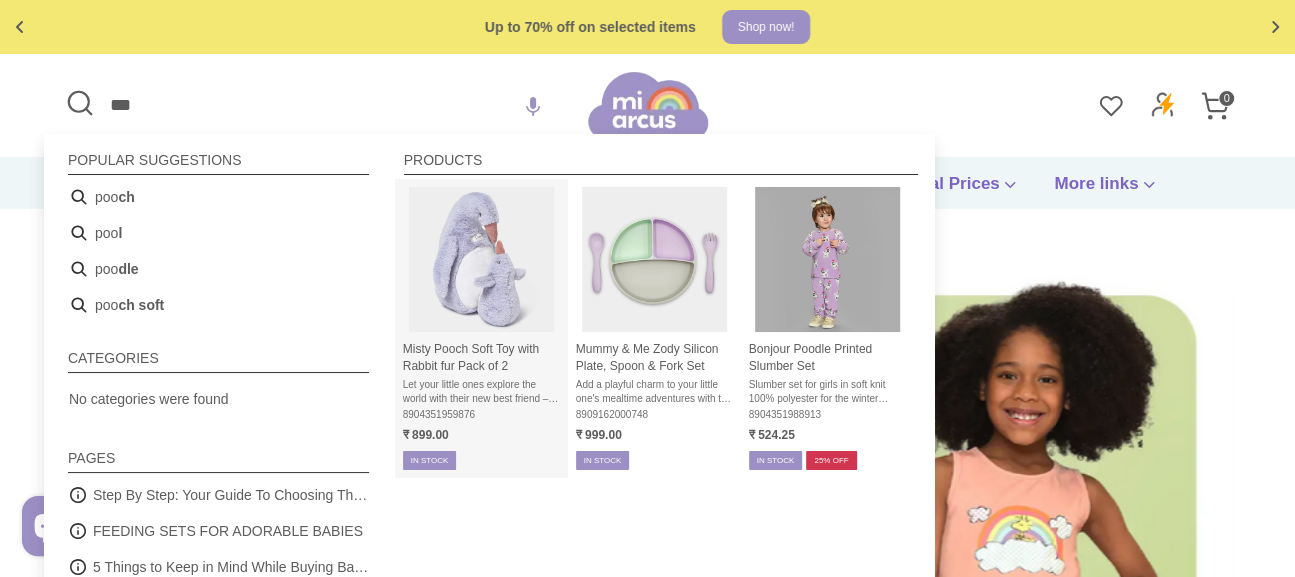 click at bounding box center [481, 259] 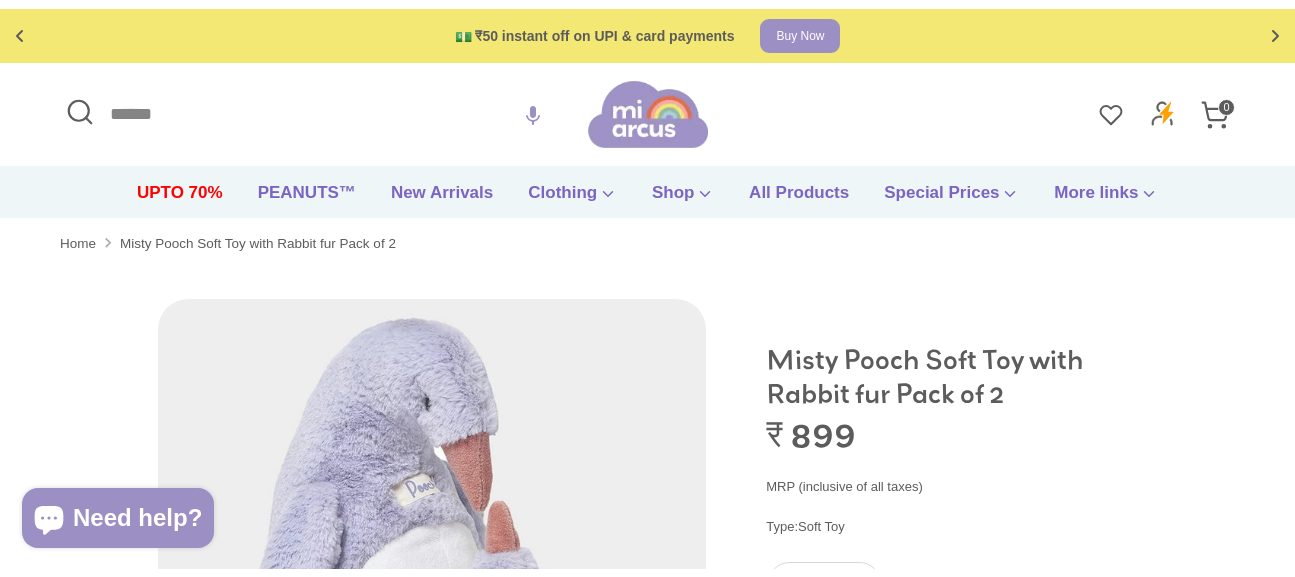 scroll, scrollTop: 0, scrollLeft: 0, axis: both 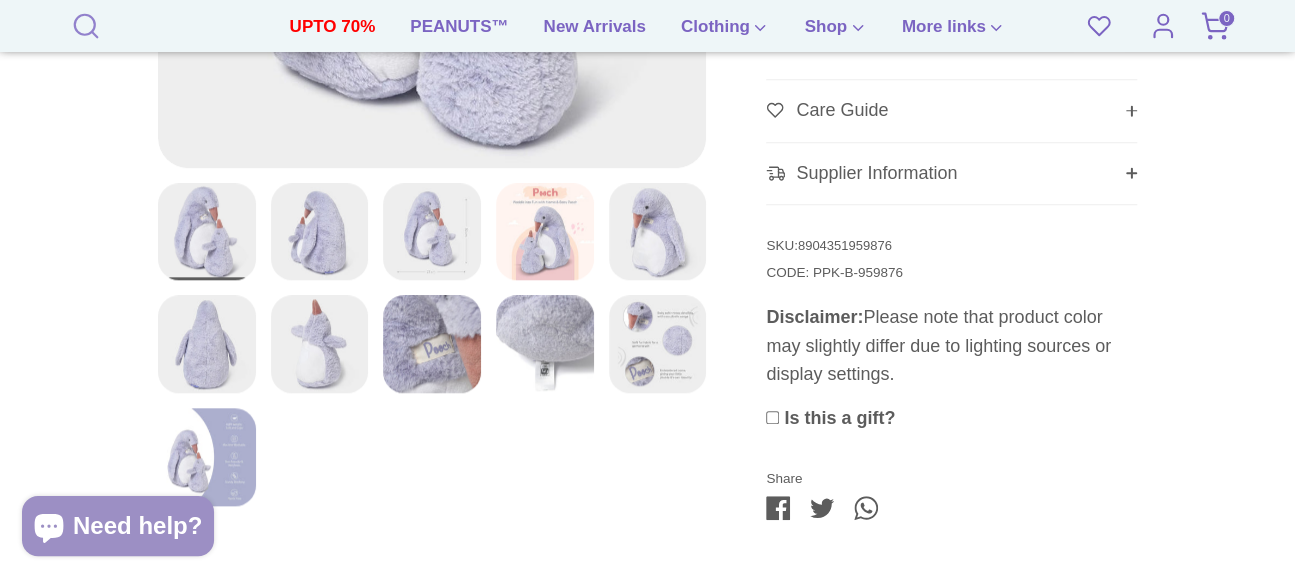click 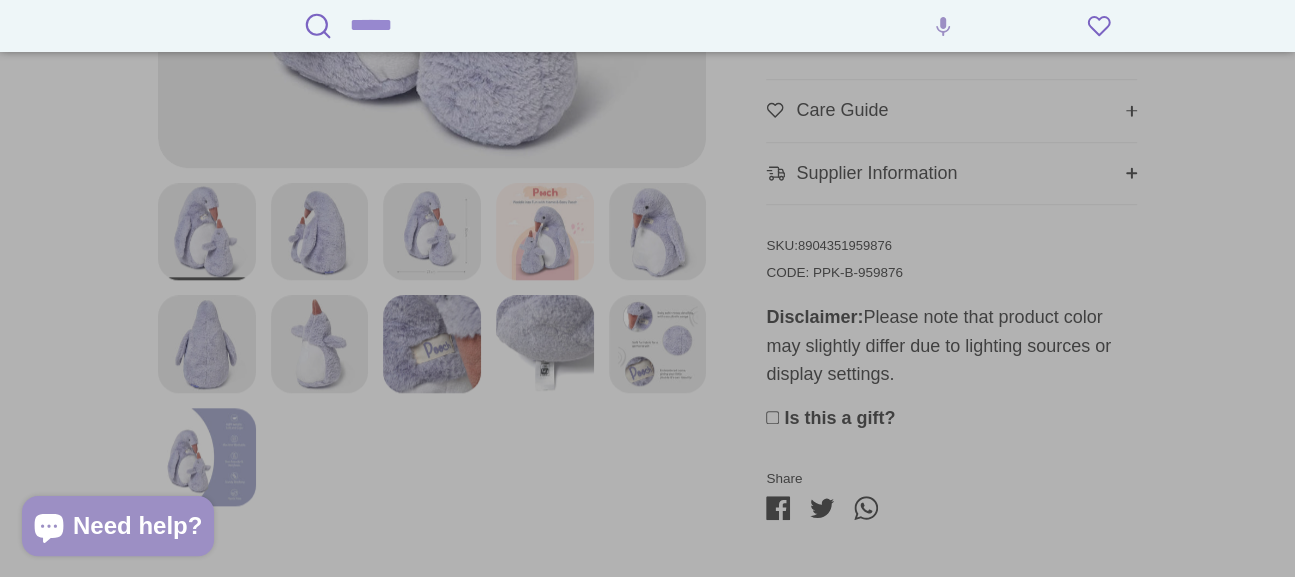 click at bounding box center (647, 288) 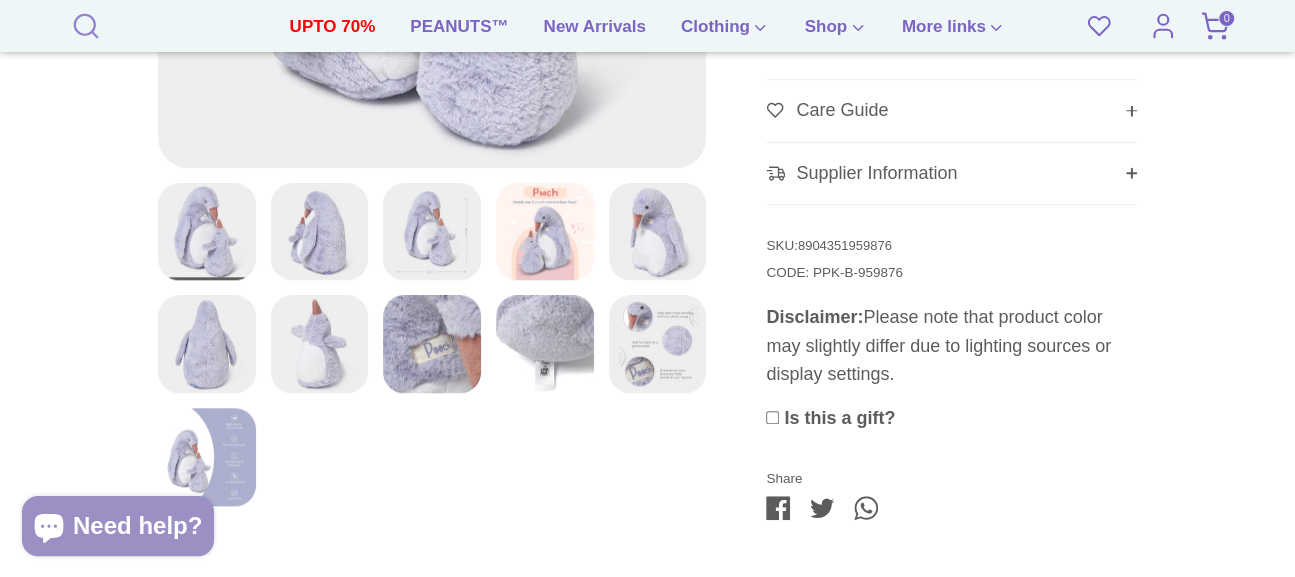 click 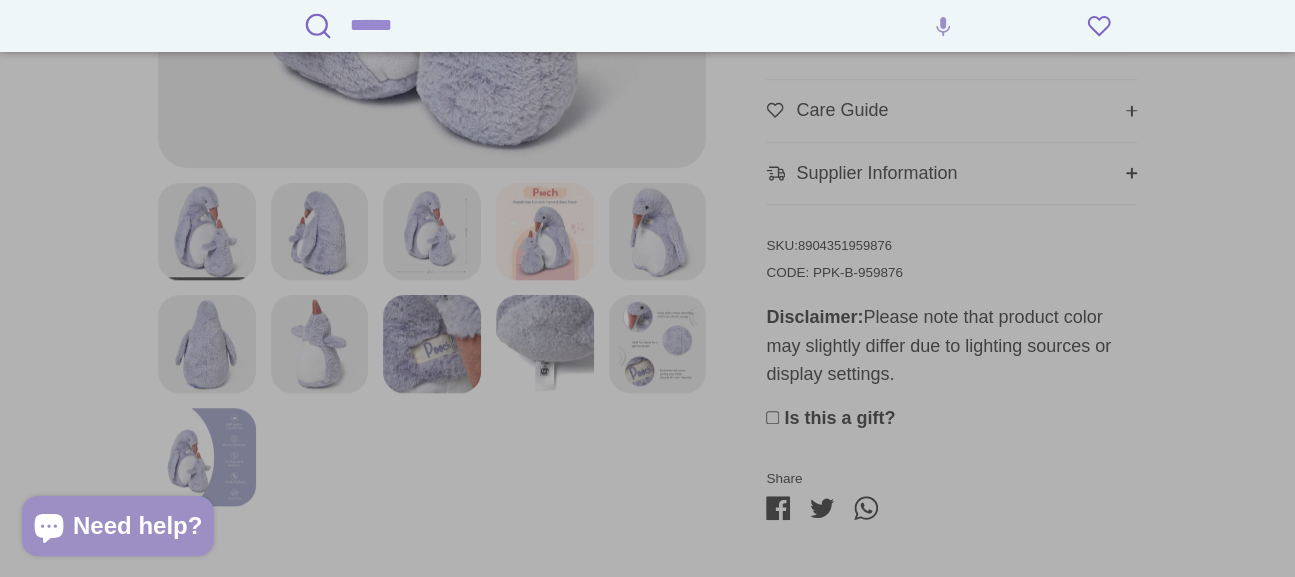 click on "Search" at bounding box center [666, 25] 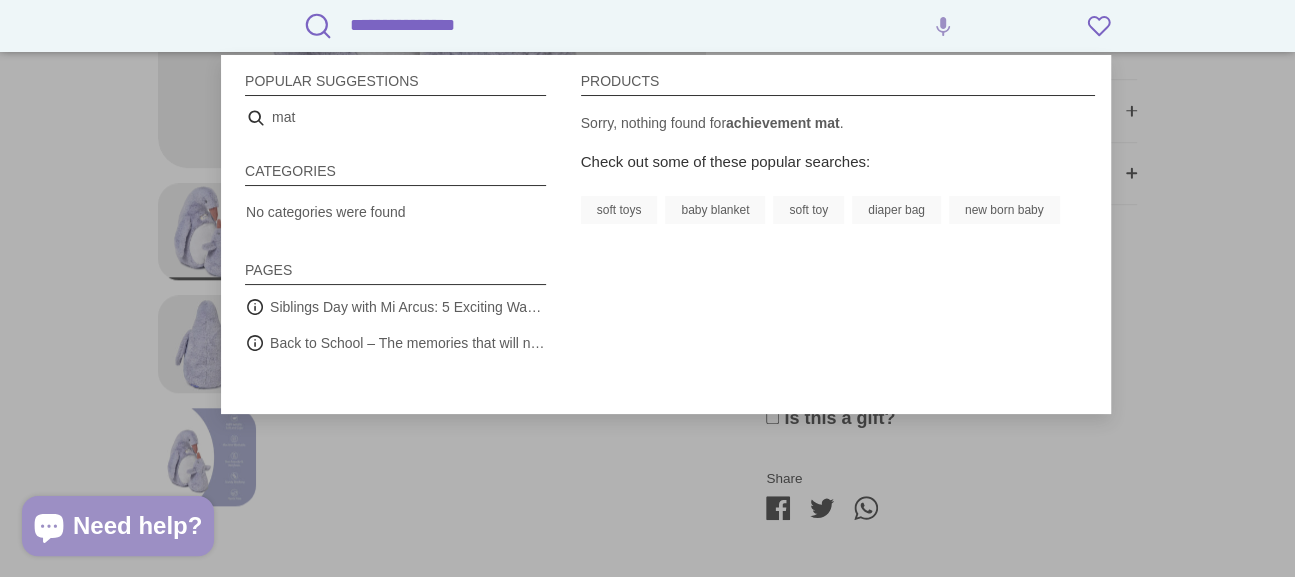 type on "**********" 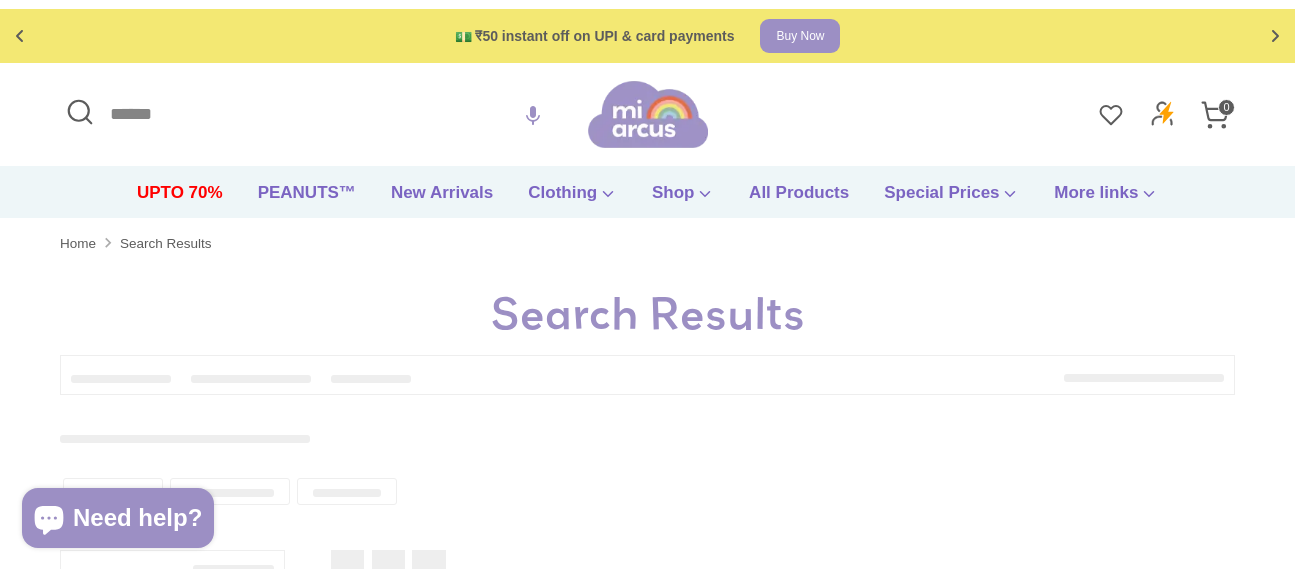 scroll, scrollTop: 0, scrollLeft: 0, axis: both 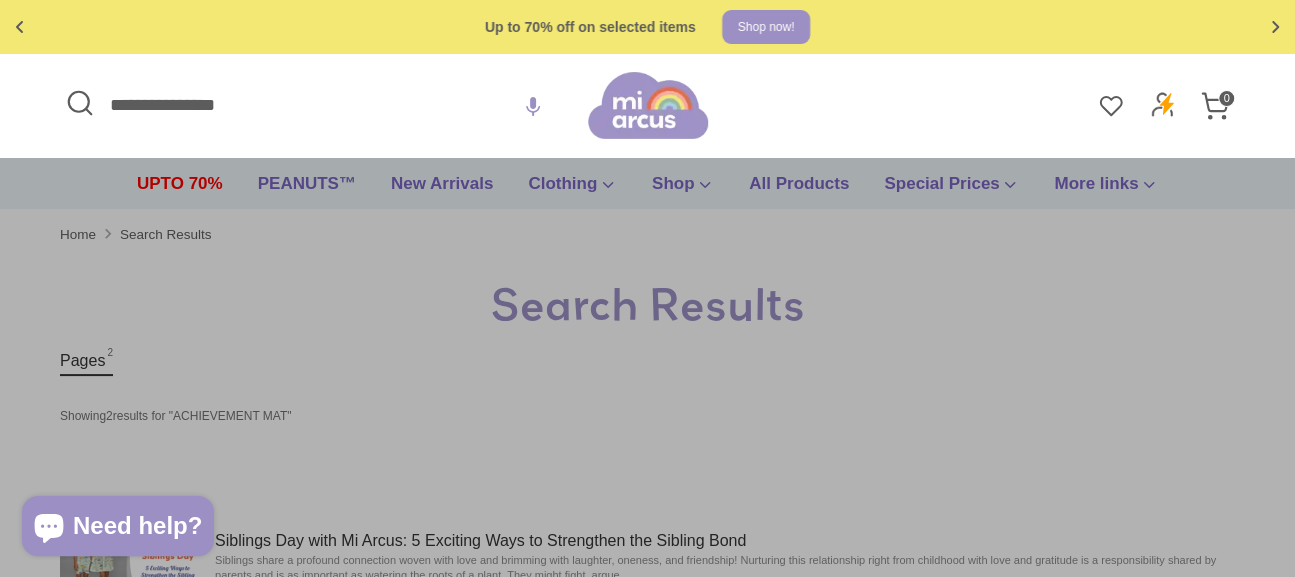 drag, startPoint x: 236, startPoint y: 95, endPoint x: 87, endPoint y: 101, distance: 149.12076 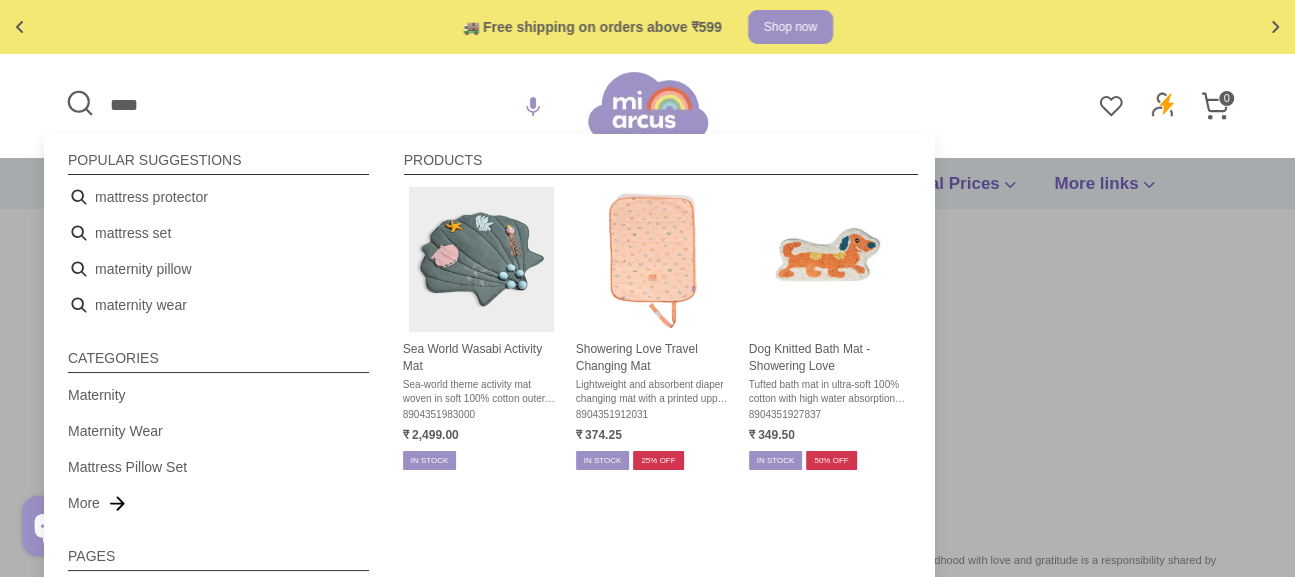 type on "***" 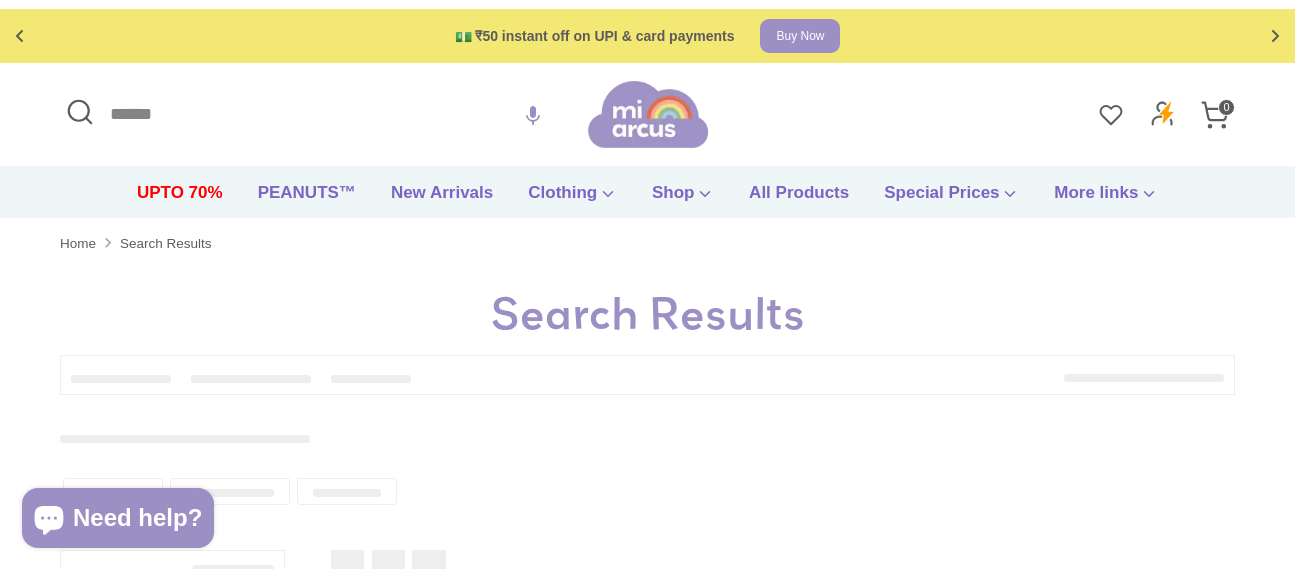 scroll, scrollTop: 0, scrollLeft: 0, axis: both 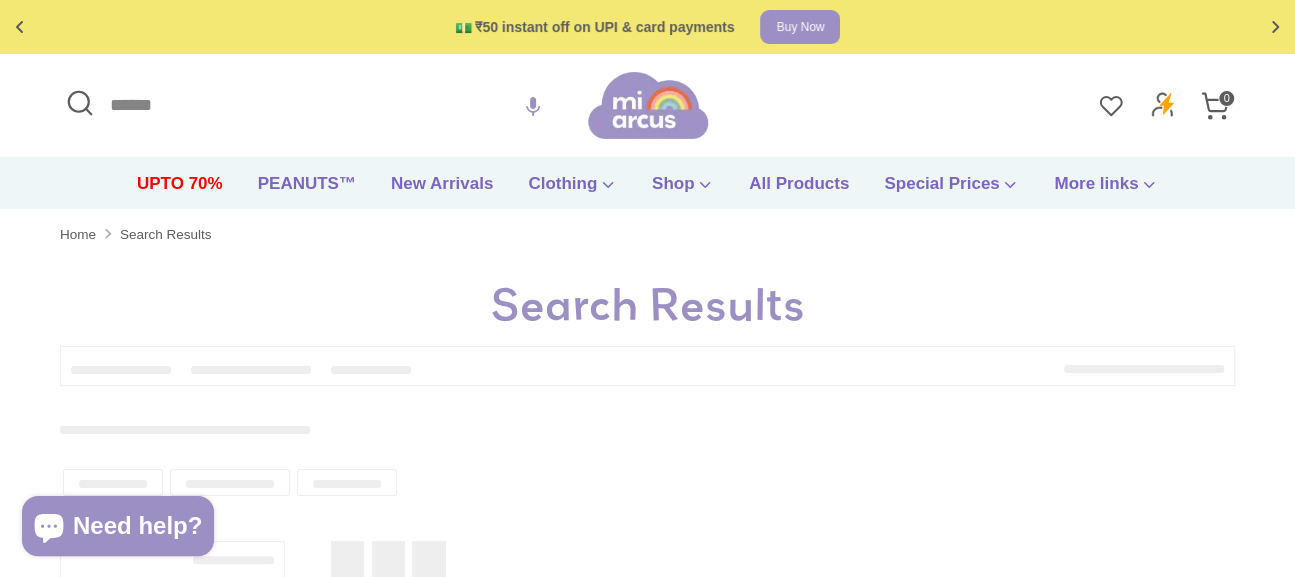 type on "***" 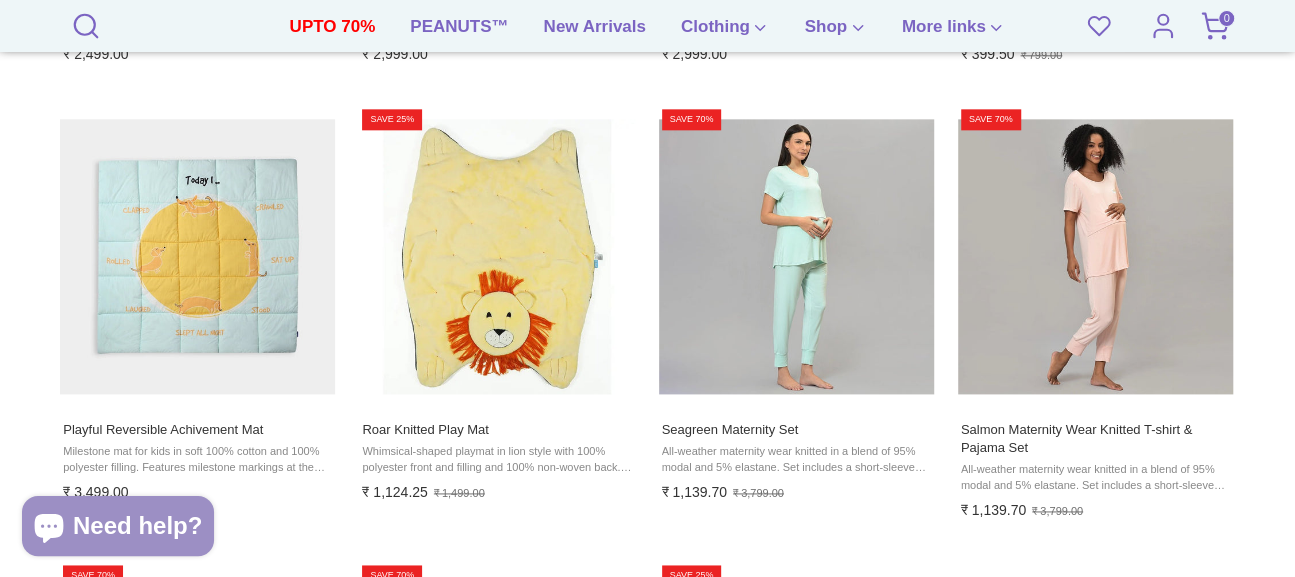 scroll, scrollTop: 1318, scrollLeft: 0, axis: vertical 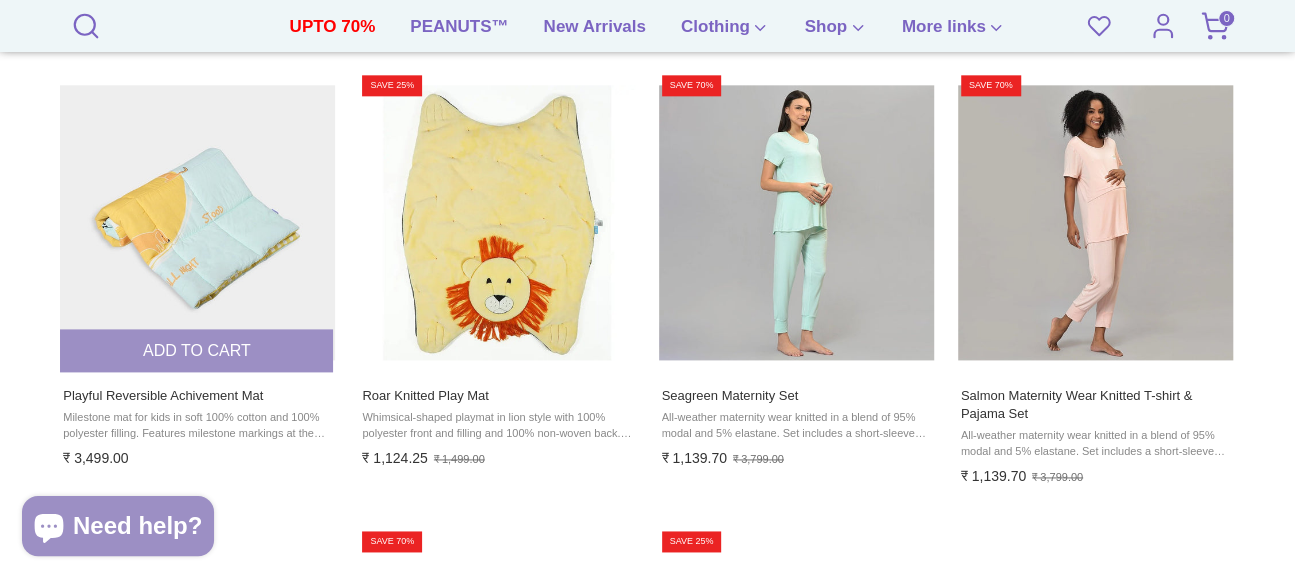 click at bounding box center [197, 222] 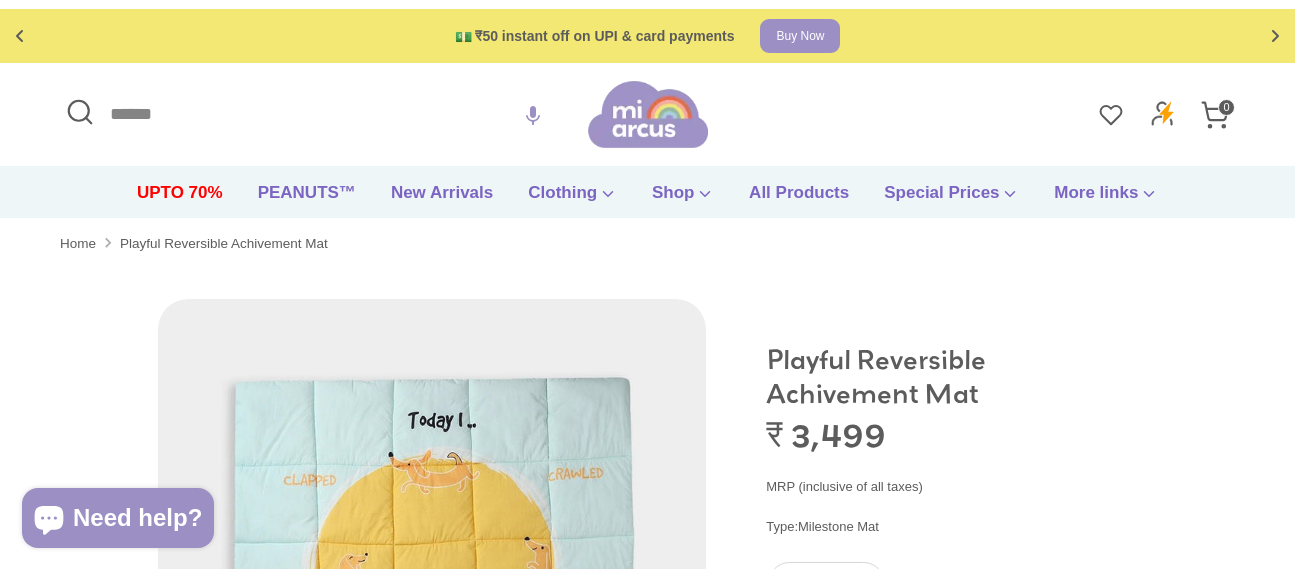scroll, scrollTop: 0, scrollLeft: 0, axis: both 